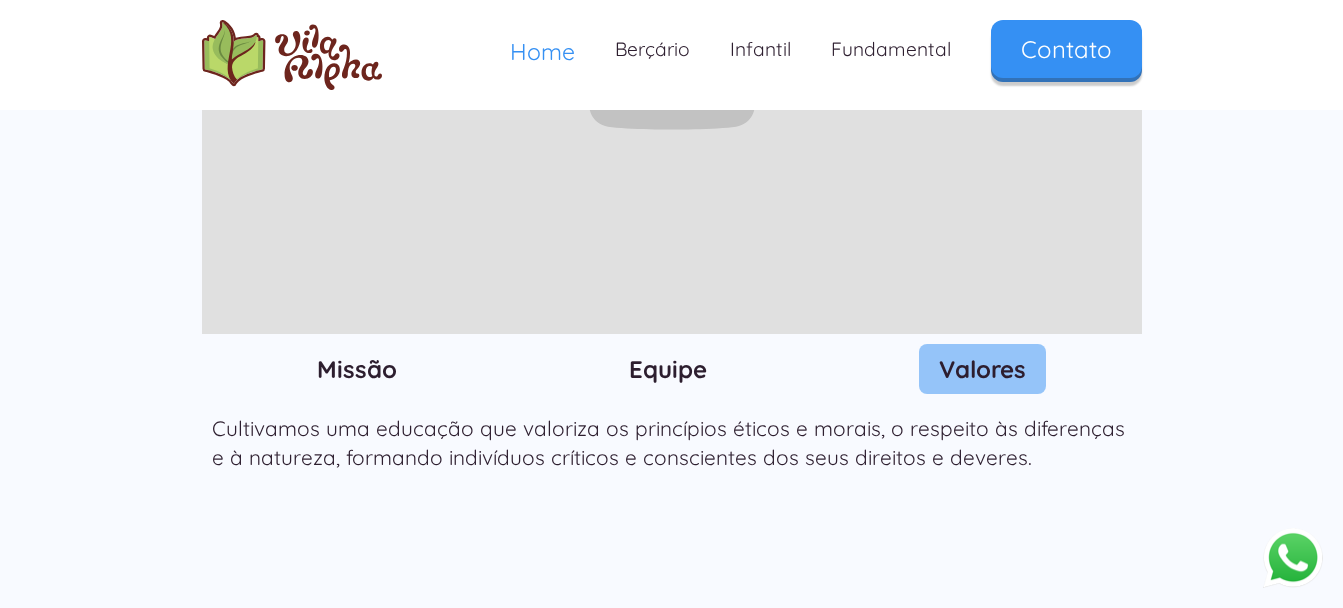 scroll, scrollTop: 2200, scrollLeft: 0, axis: vertical 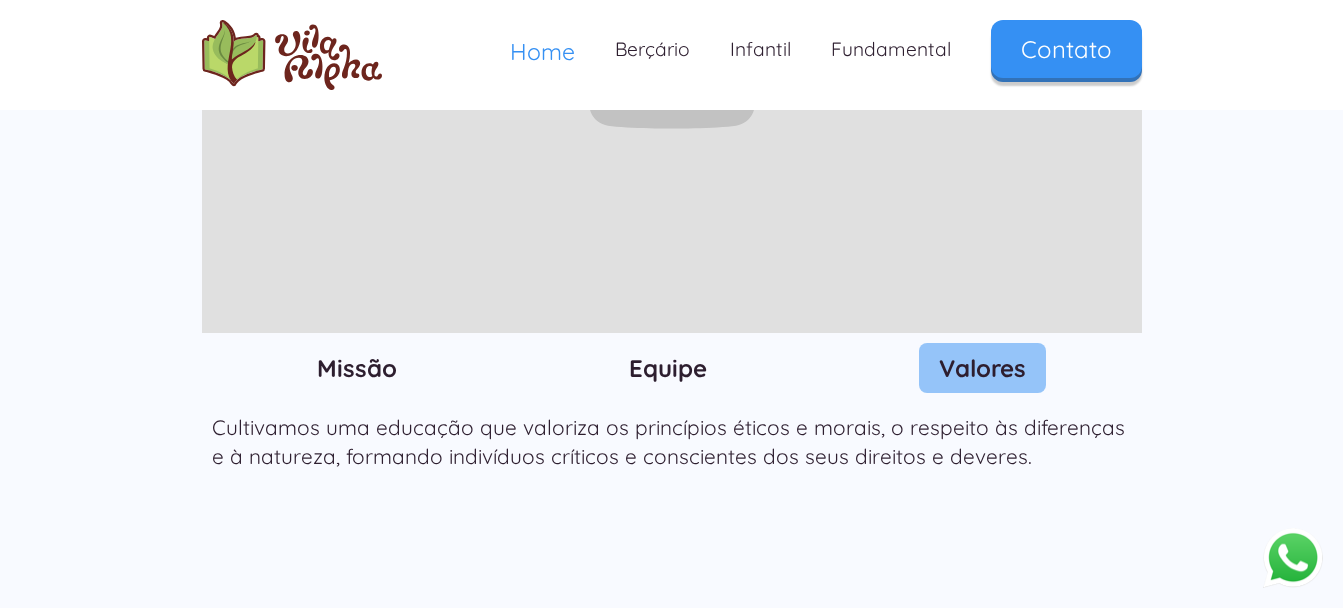 click on "Valores" at bounding box center [982, 368] 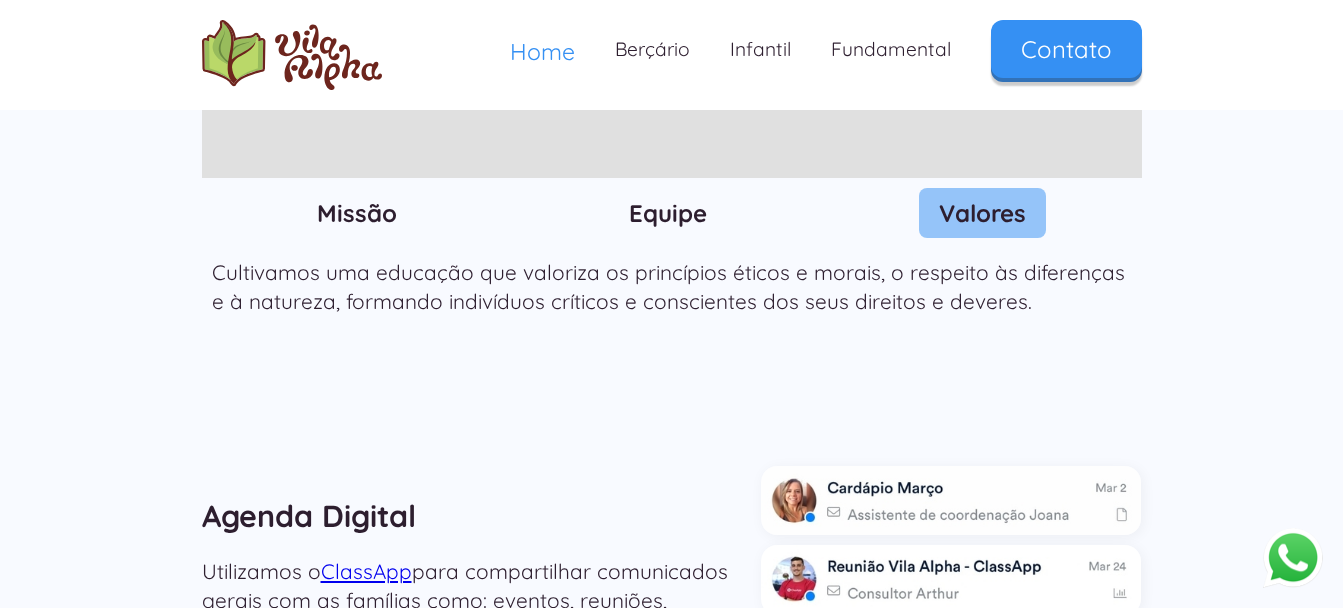 scroll, scrollTop: 2200, scrollLeft: 0, axis: vertical 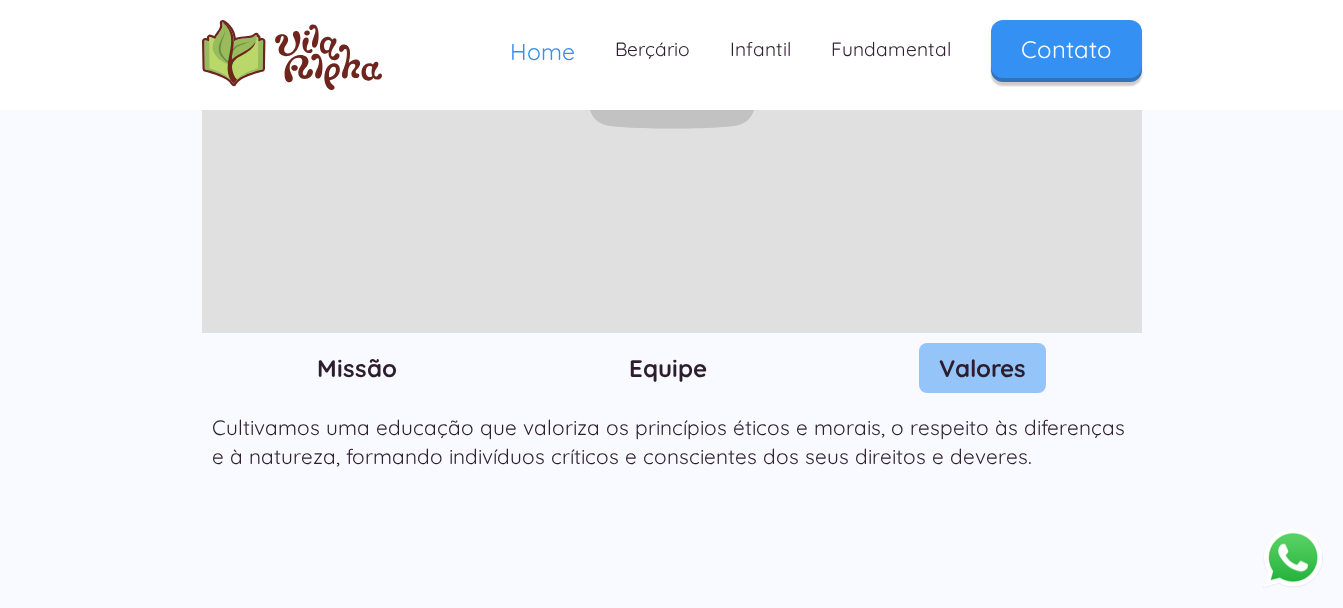 click on "Equipe" at bounding box center [668, 368] 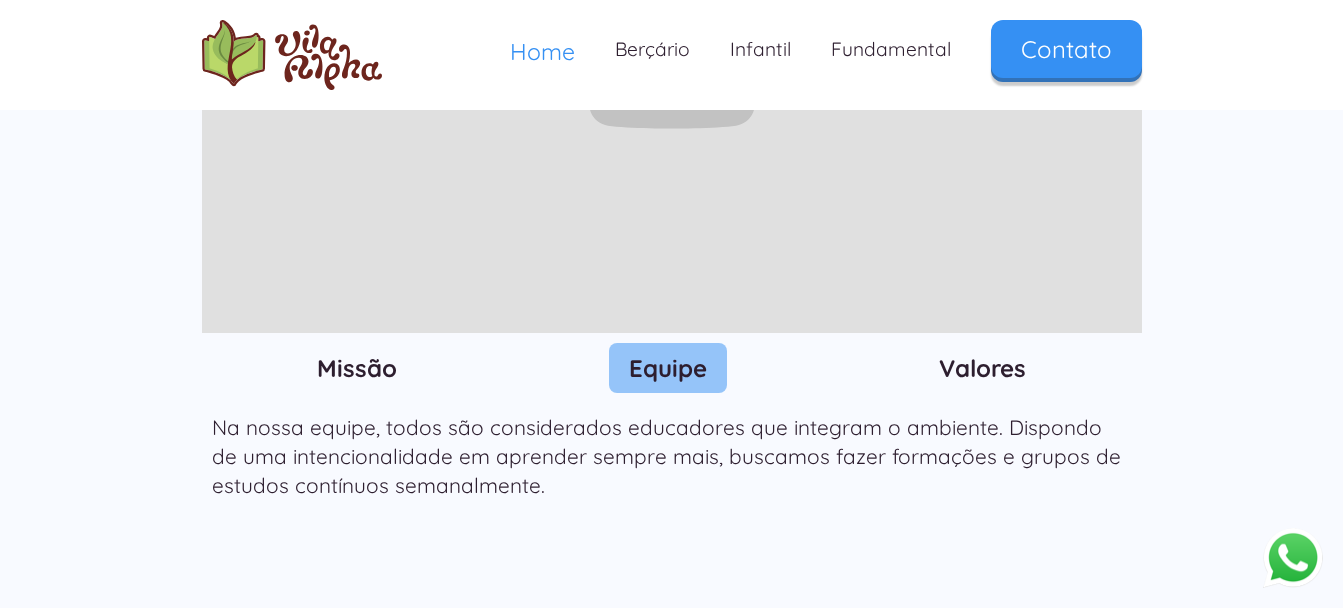 click on "Valores" at bounding box center [982, 368] 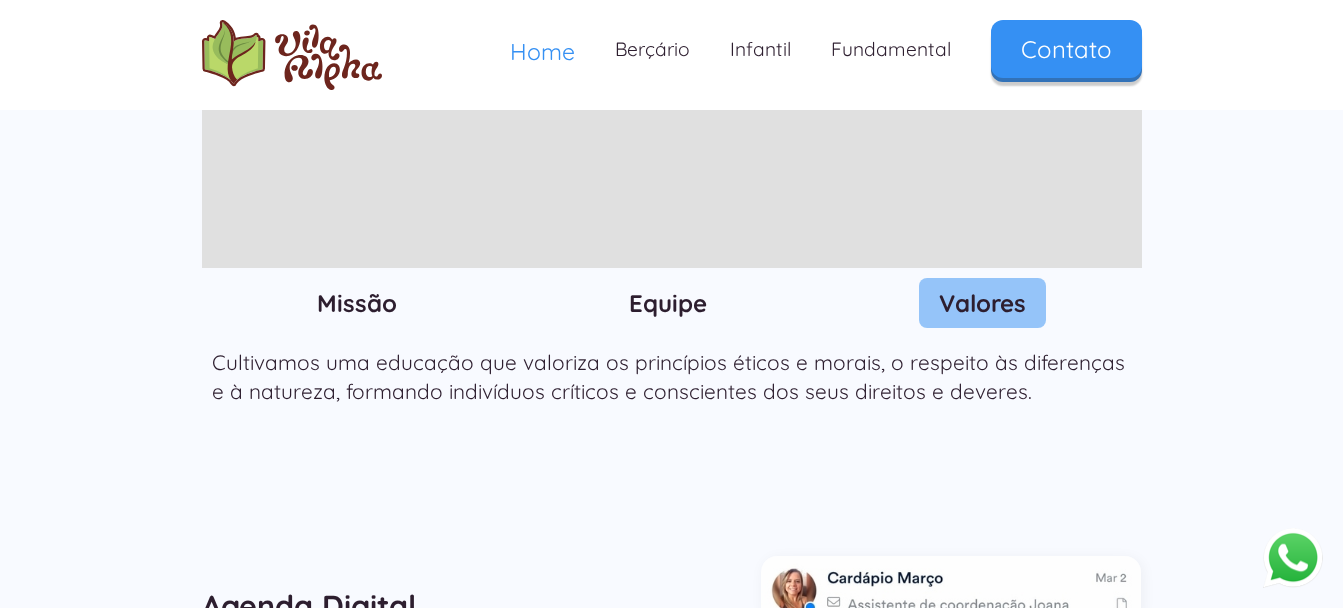 scroll, scrollTop: 2300, scrollLeft: 0, axis: vertical 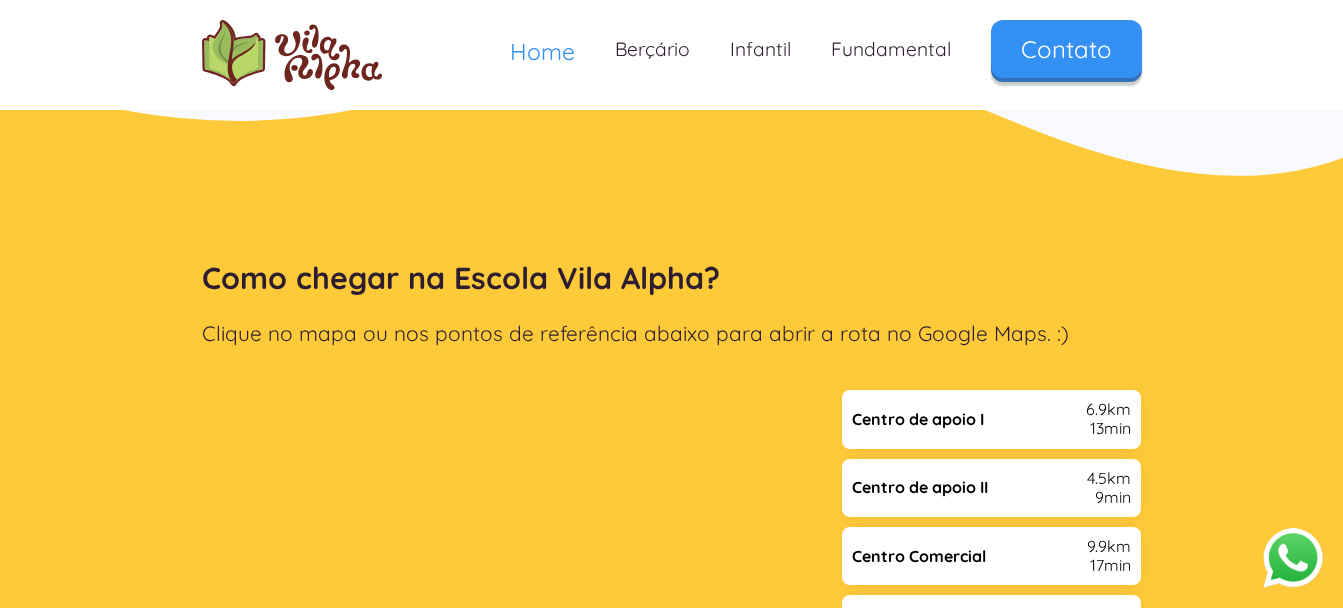 click on "Como chegar na Escola Vila Alpha? Clique no mapa ou nos pontos de referência abaixo para abrir a rota no Google Maps. :)  Centro de apoio I 6.9km 13min Centro de apoio II 4.5km 9min Centro Comercial 9.9km 17min Tarumã 10.2km 16min Igreja Matriz Santana de Parnaíba 4.6km 9min La Ville Aldeia da Serra 14.8km 24min" at bounding box center (671, 535) 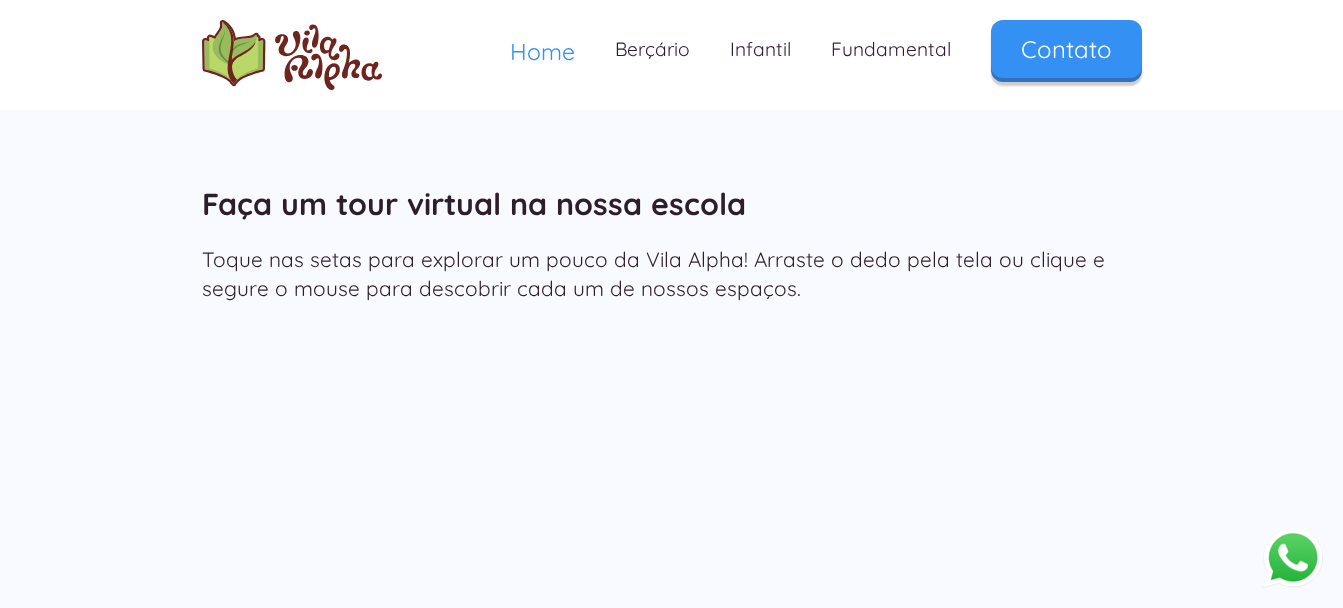scroll, scrollTop: 3100, scrollLeft: 0, axis: vertical 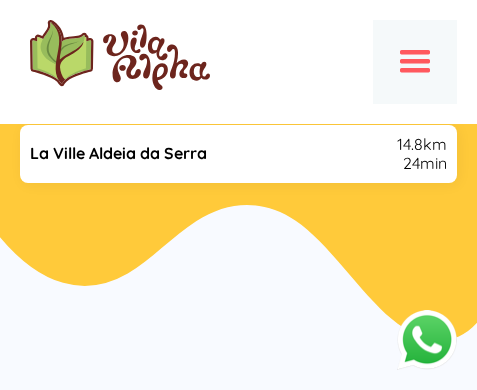 click at bounding box center [415, 62] 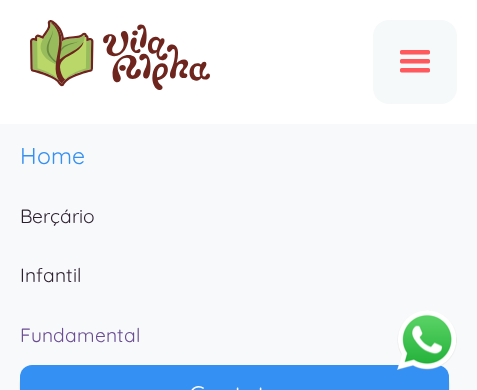 click on "Fundamental" at bounding box center [238, 335] 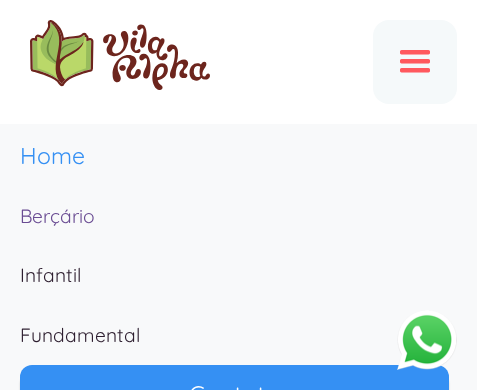 scroll, scrollTop: 6256, scrollLeft: 0, axis: vertical 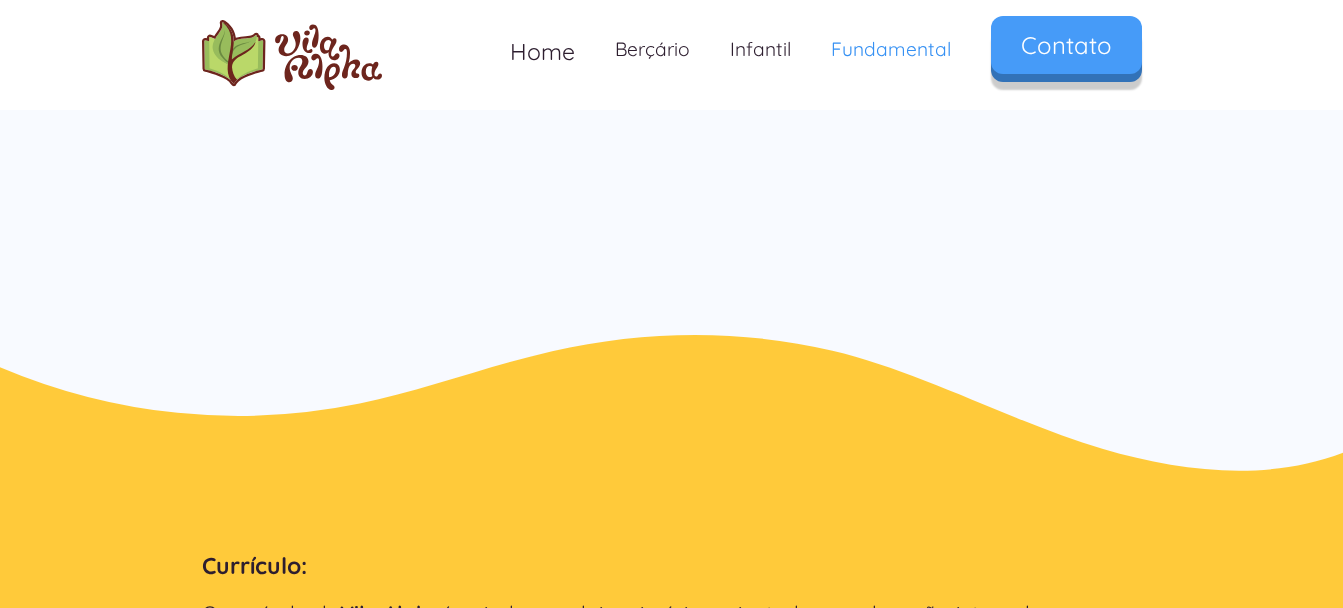 click on "Contato" at bounding box center [1066, 45] 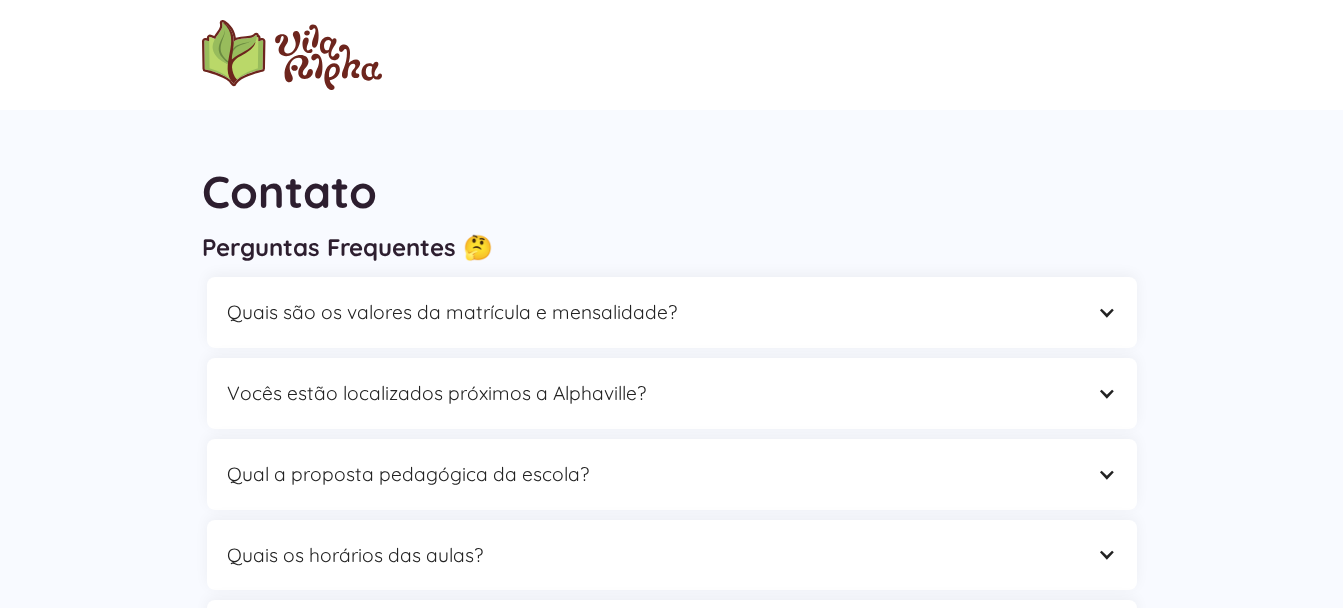 scroll, scrollTop: 0, scrollLeft: 0, axis: both 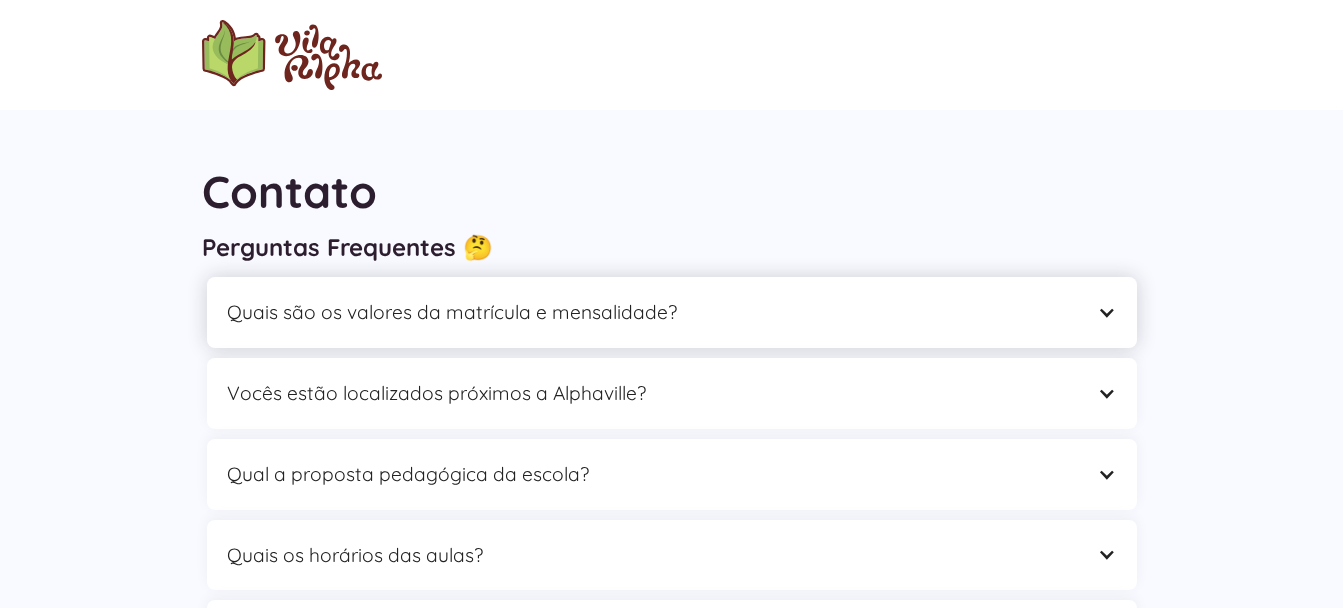 click on "Quais são os valores da matrícula e mensalidade?" at bounding box center (652, 312) 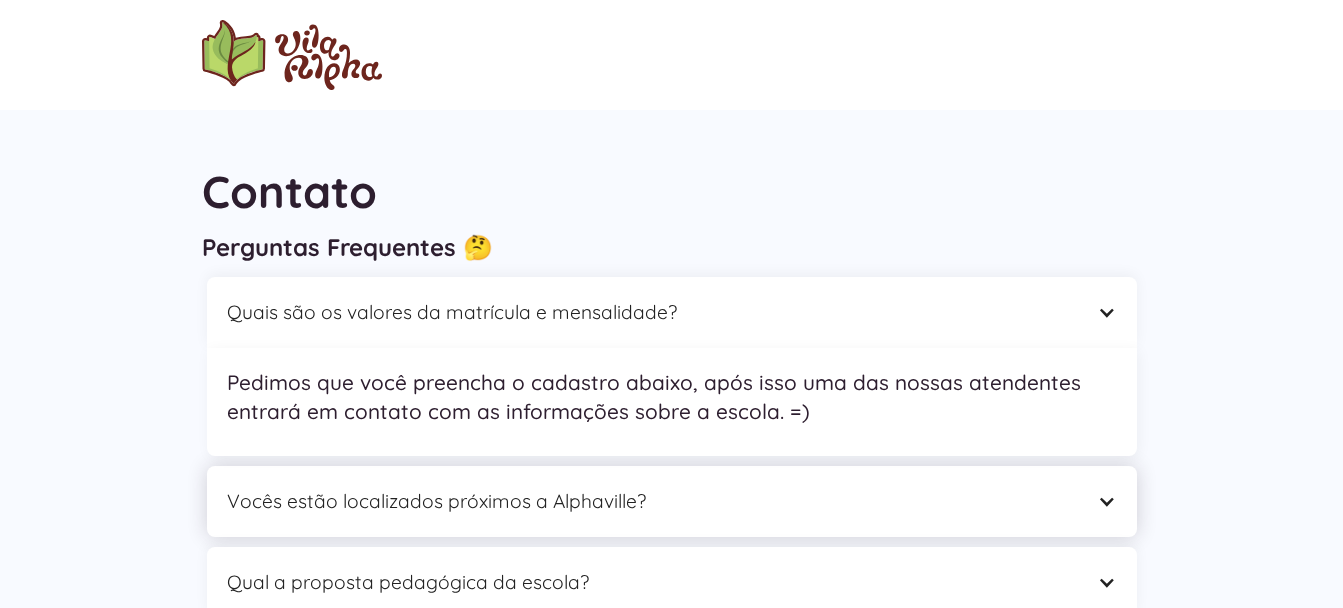 drag, startPoint x: 707, startPoint y: 464, endPoint x: 676, endPoint y: 483, distance: 36.359318 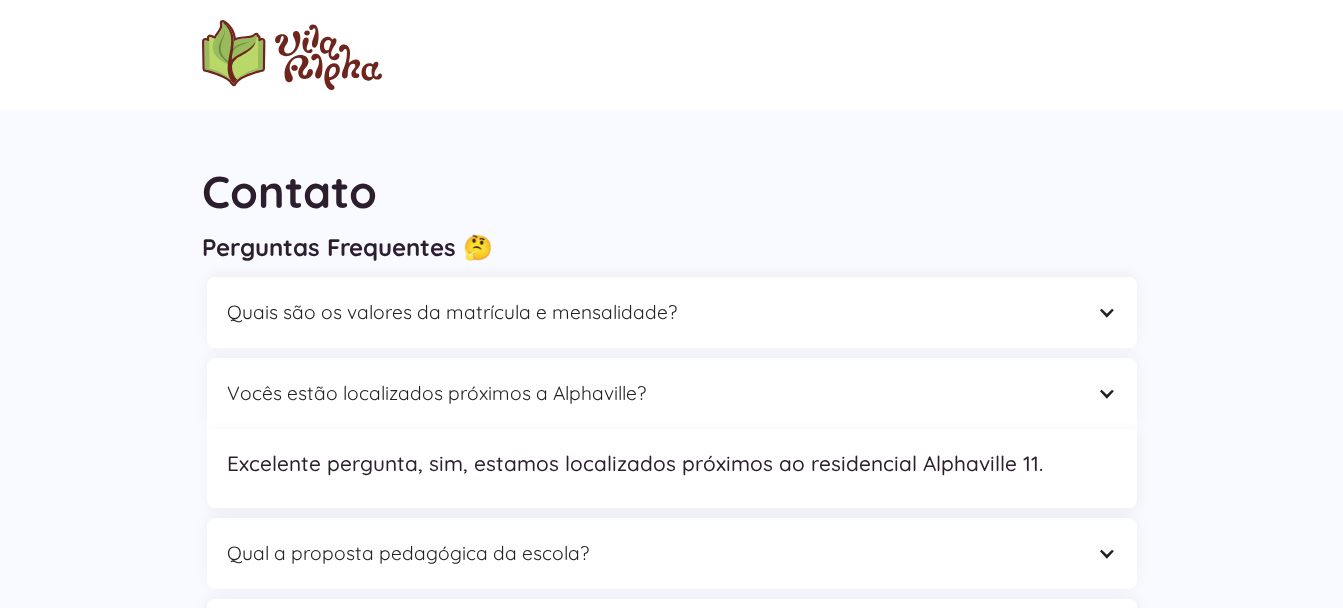 drag, startPoint x: 676, startPoint y: 483, endPoint x: 640, endPoint y: 179, distance: 306.12415 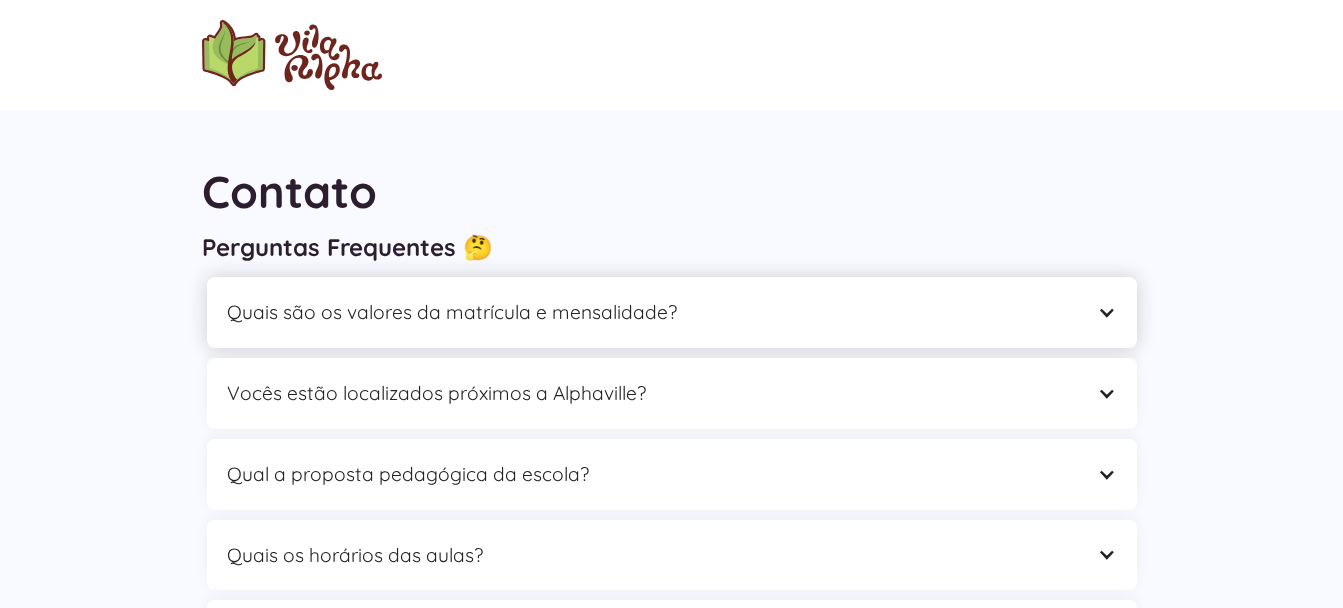 click on "Quais são os valores da matrícula e mensalidade?" at bounding box center (652, 312) 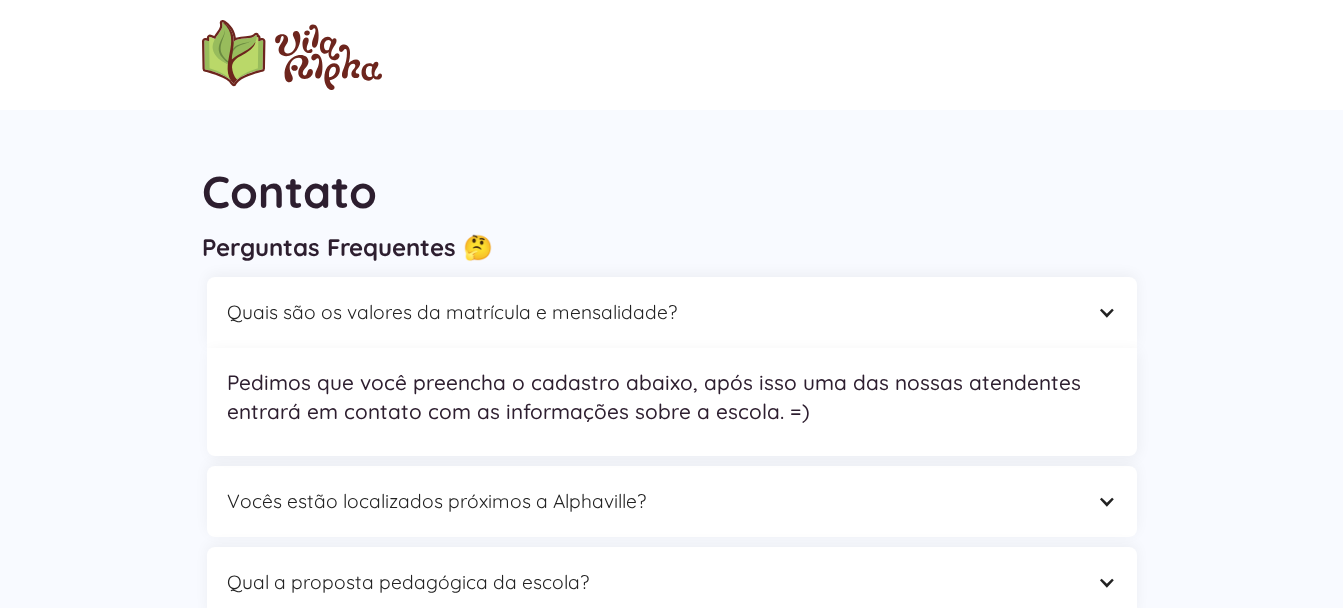 click on "Pedimos que você preencha o cadastro abaixo, após isso uma das nossas atendentes entrará em contato com as informações sobre a escola. =)" at bounding box center [672, 397] 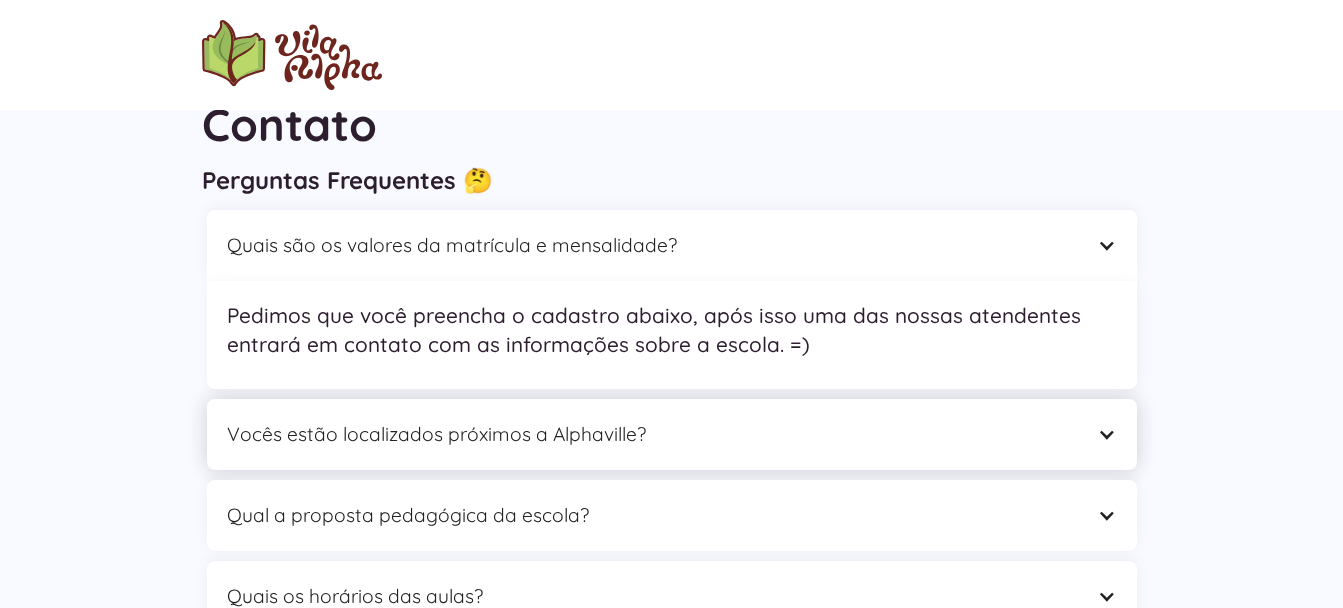 scroll, scrollTop: 100, scrollLeft: 0, axis: vertical 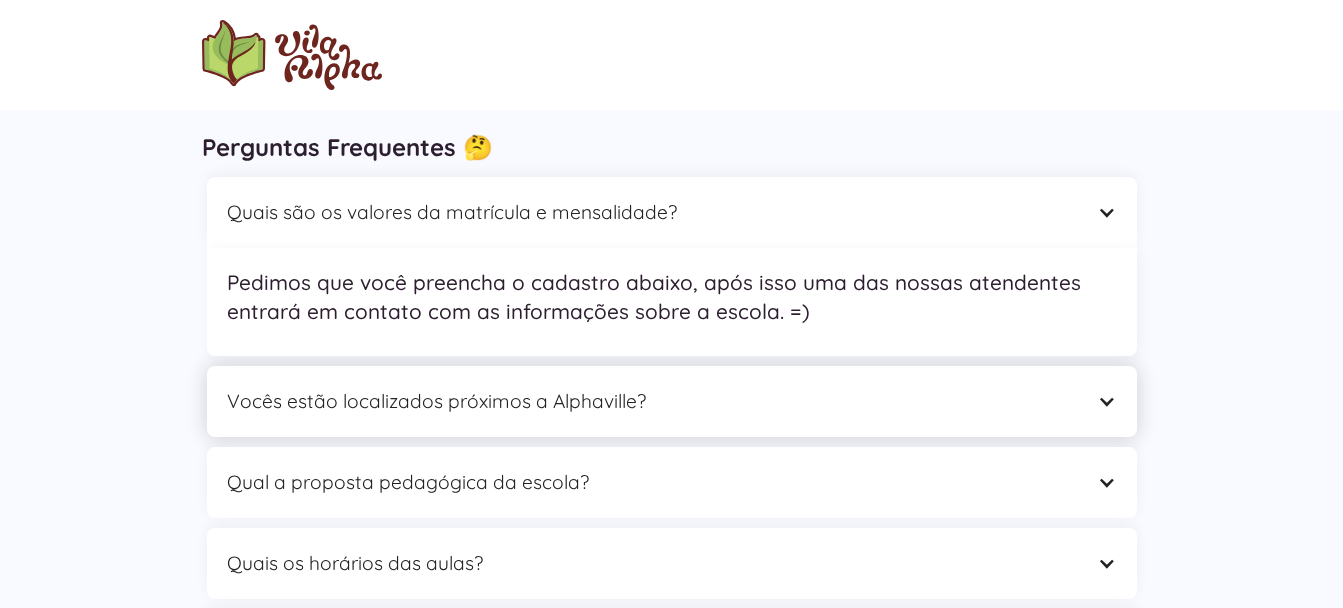 click on "Vocês estão localizados próximos a Alphaville?" at bounding box center [672, 401] 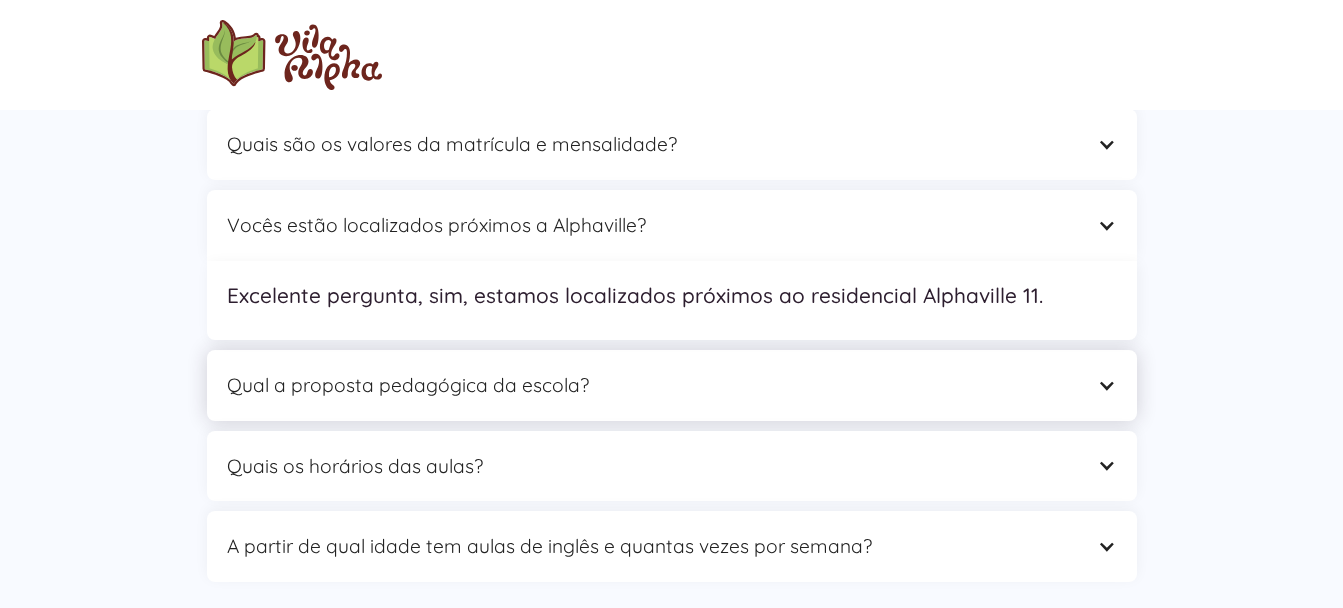 scroll, scrollTop: 200, scrollLeft: 0, axis: vertical 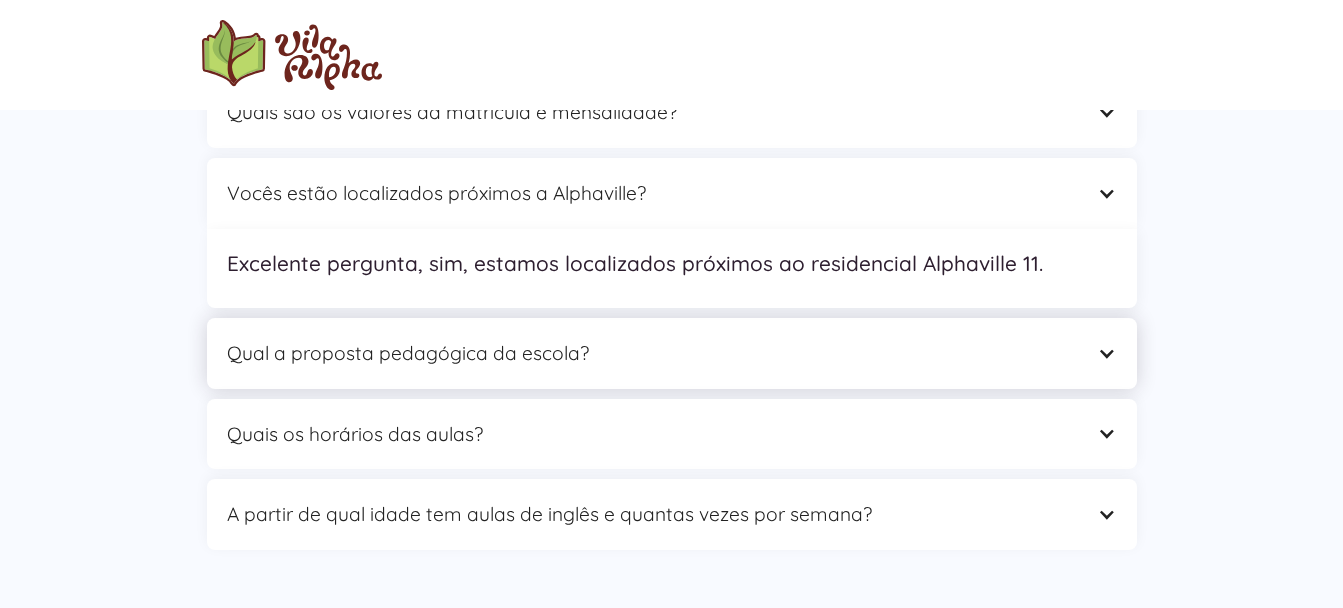 click on "Qual a proposta pedagógica da escola?" at bounding box center [652, 353] 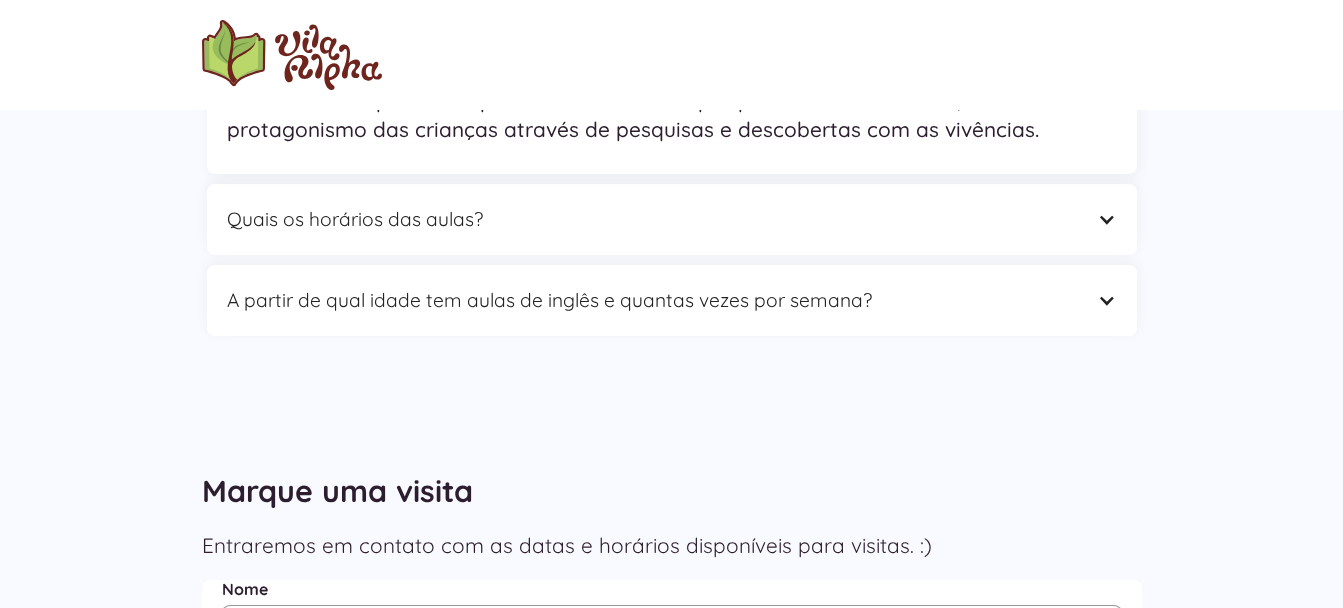 scroll, scrollTop: 500, scrollLeft: 0, axis: vertical 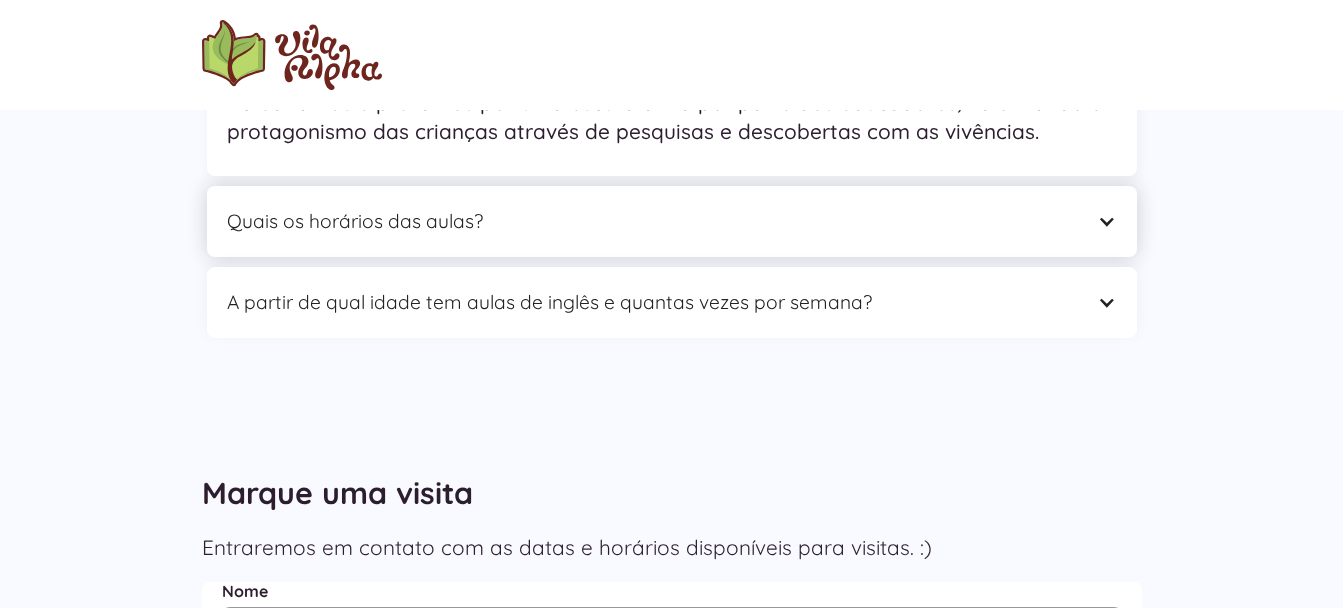 click on "Quais os horários das aulas?" at bounding box center [652, 221] 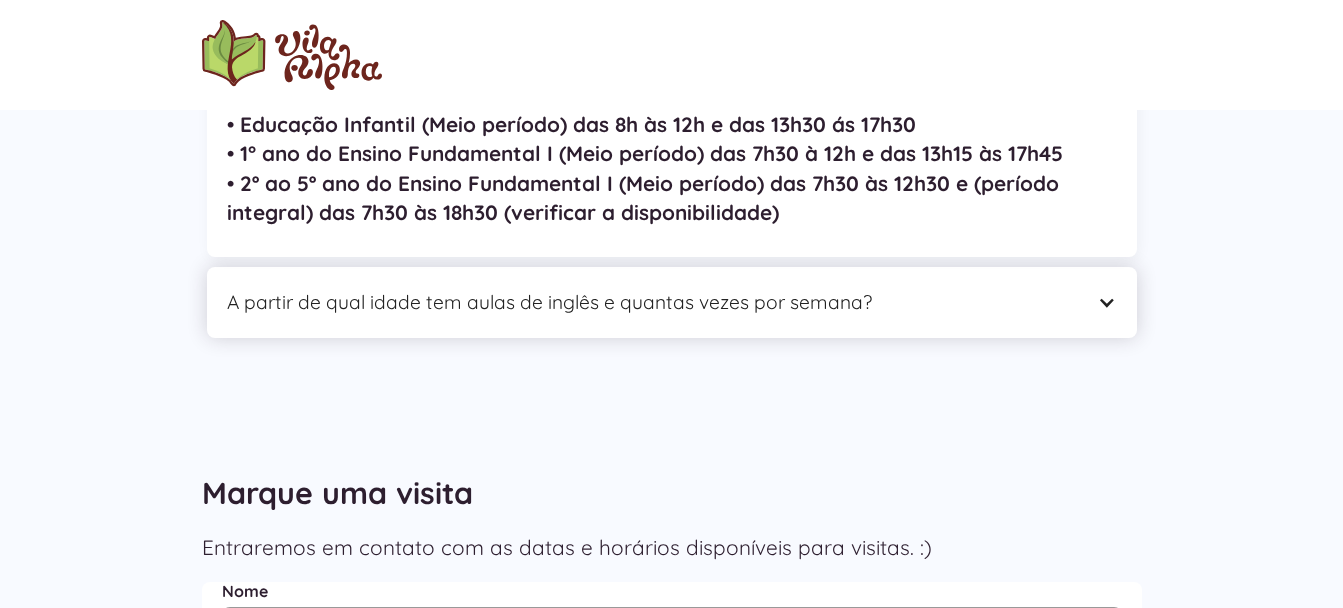 click on "A partir de qual idade tem aulas de inglês e quantas vezes por semana?" at bounding box center [672, 302] 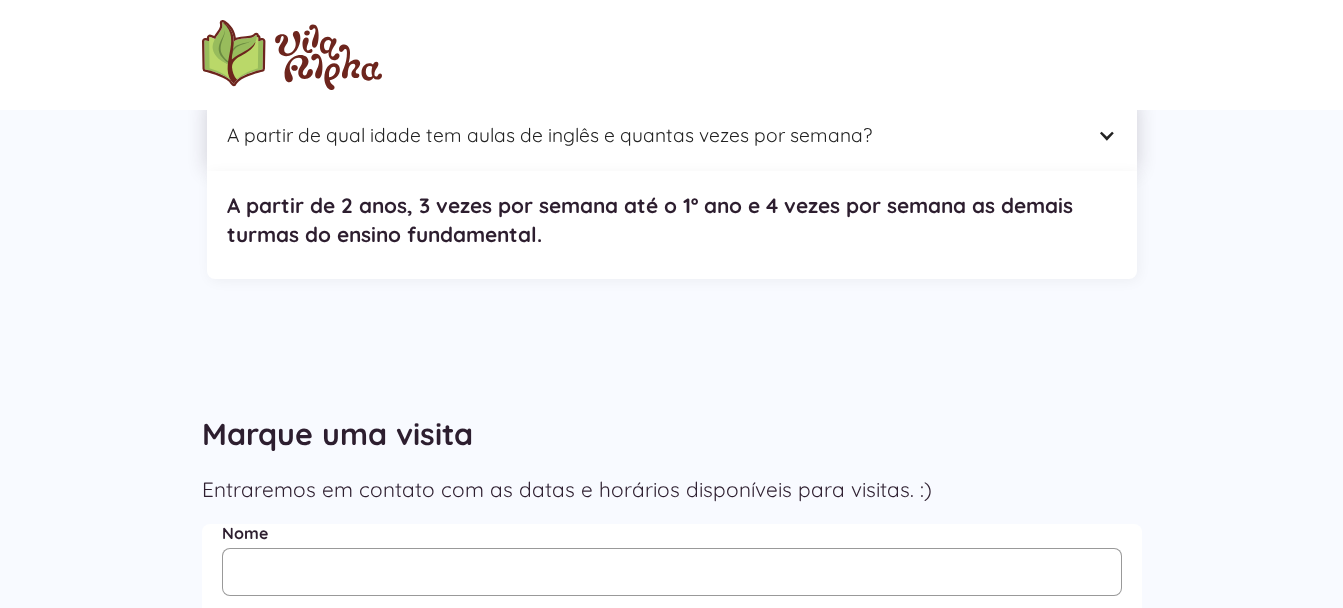 click on "A partir de qual idade tem aulas de inglês e quantas vezes por semana?" at bounding box center [652, 135] 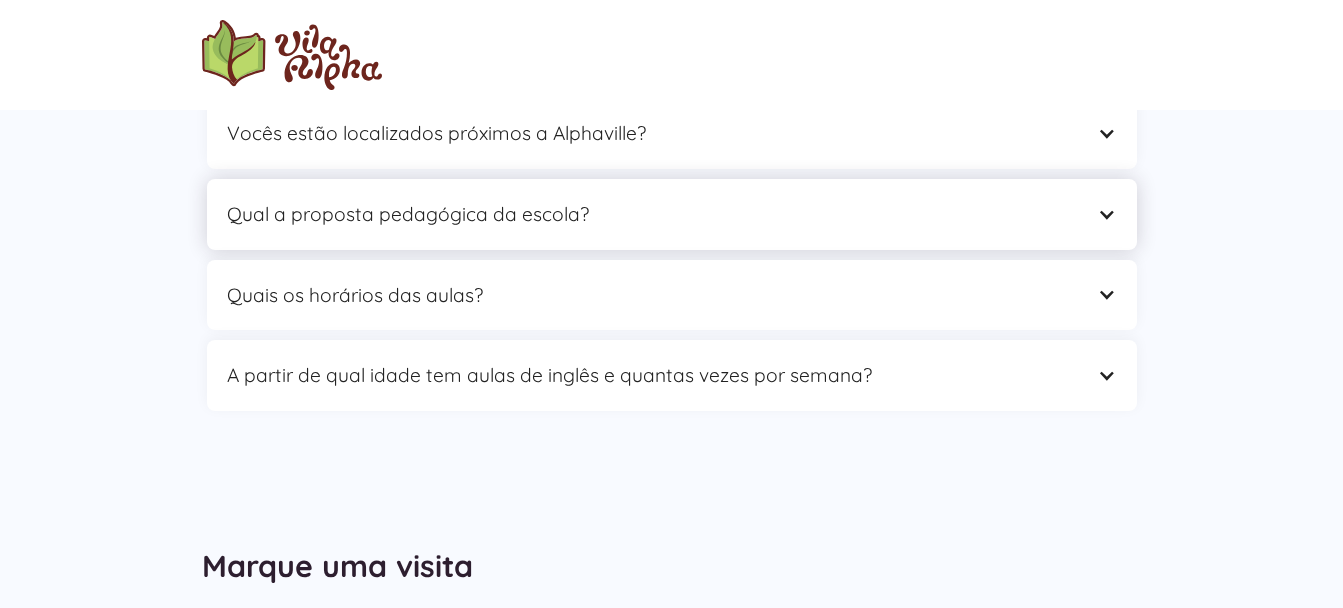 scroll, scrollTop: 200, scrollLeft: 0, axis: vertical 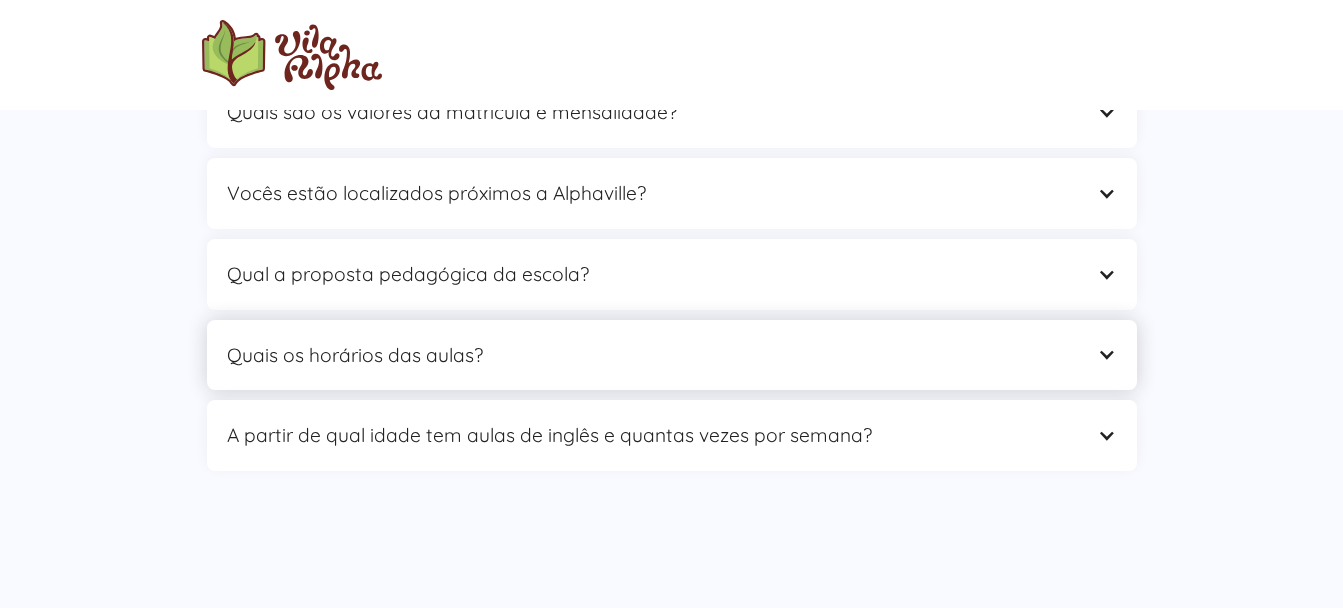 click on "Quais os horários das aulas?" at bounding box center (652, 355) 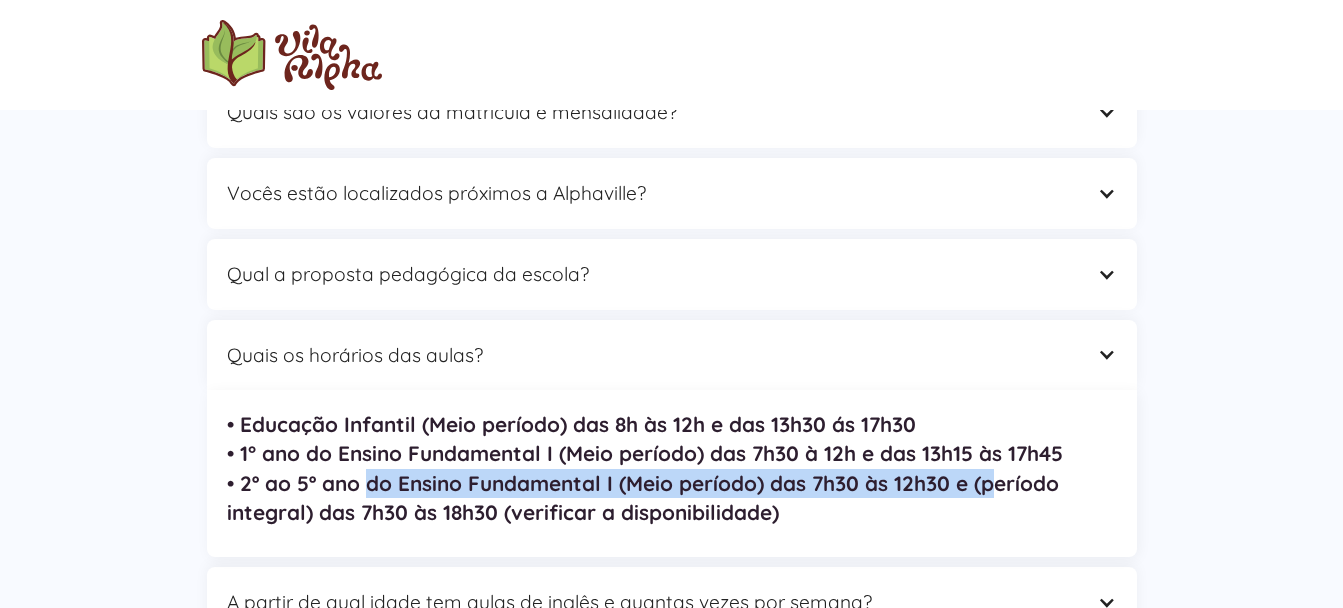 drag, startPoint x: 366, startPoint y: 483, endPoint x: 997, endPoint y: 491, distance: 631.0507 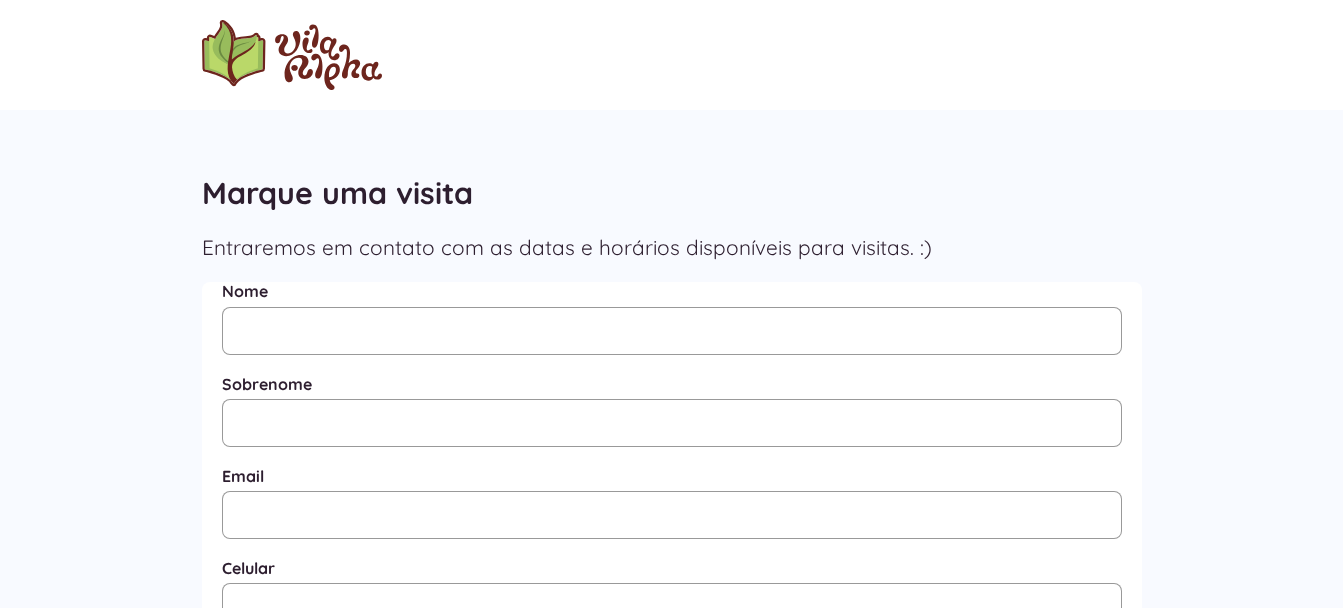 scroll, scrollTop: 1200, scrollLeft: 0, axis: vertical 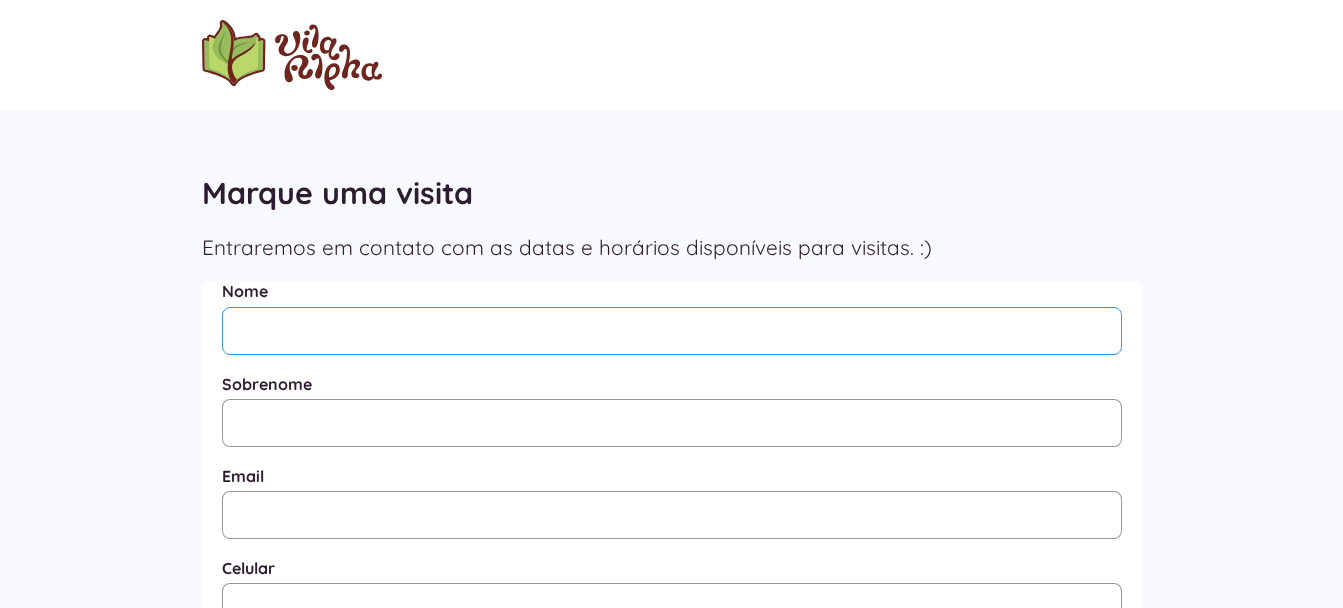 click on "Nome" at bounding box center (672, 331) 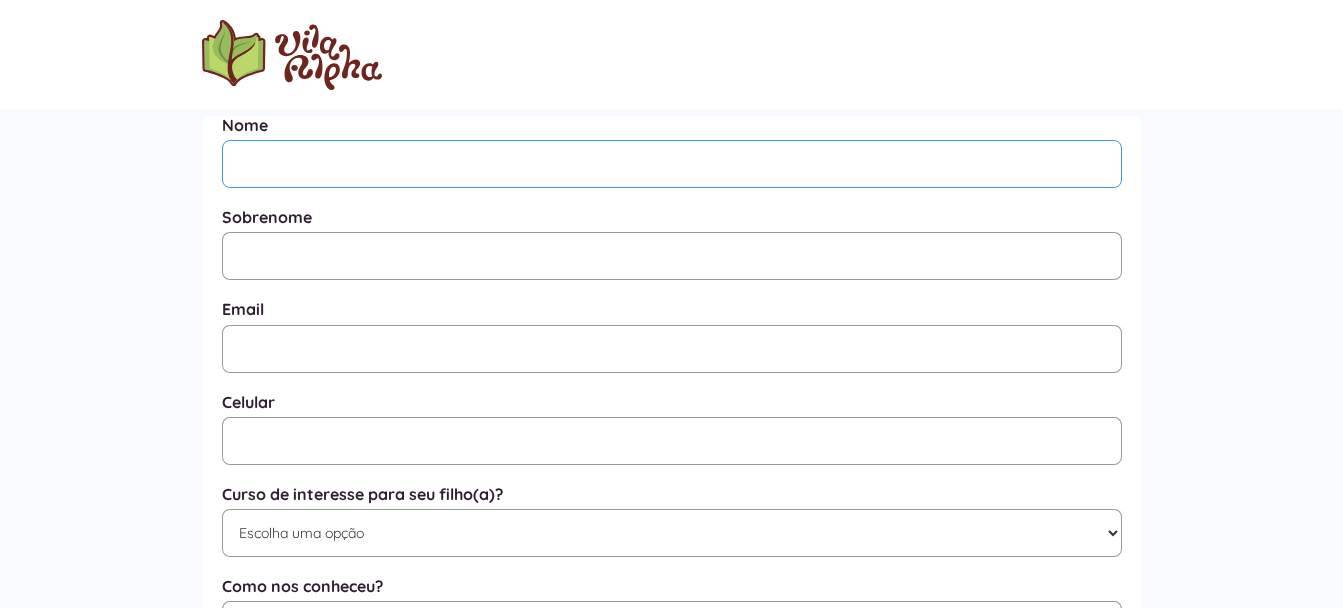 scroll, scrollTop: 633, scrollLeft: 0, axis: vertical 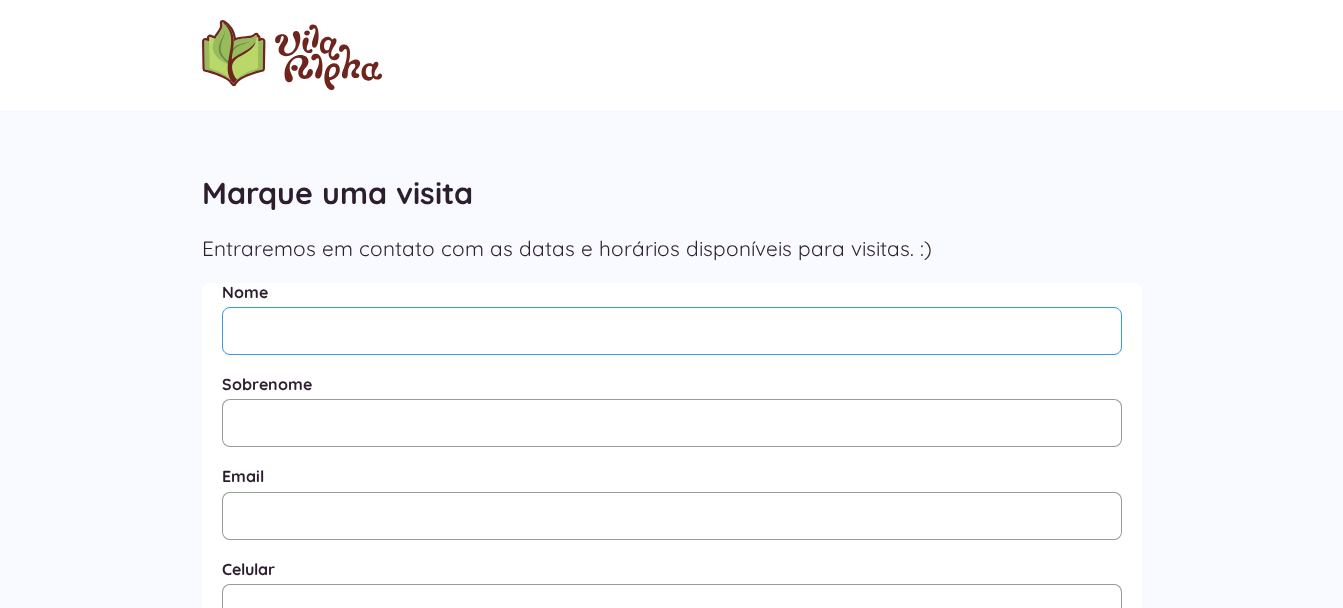 click on "Nome" at bounding box center (672, 331) 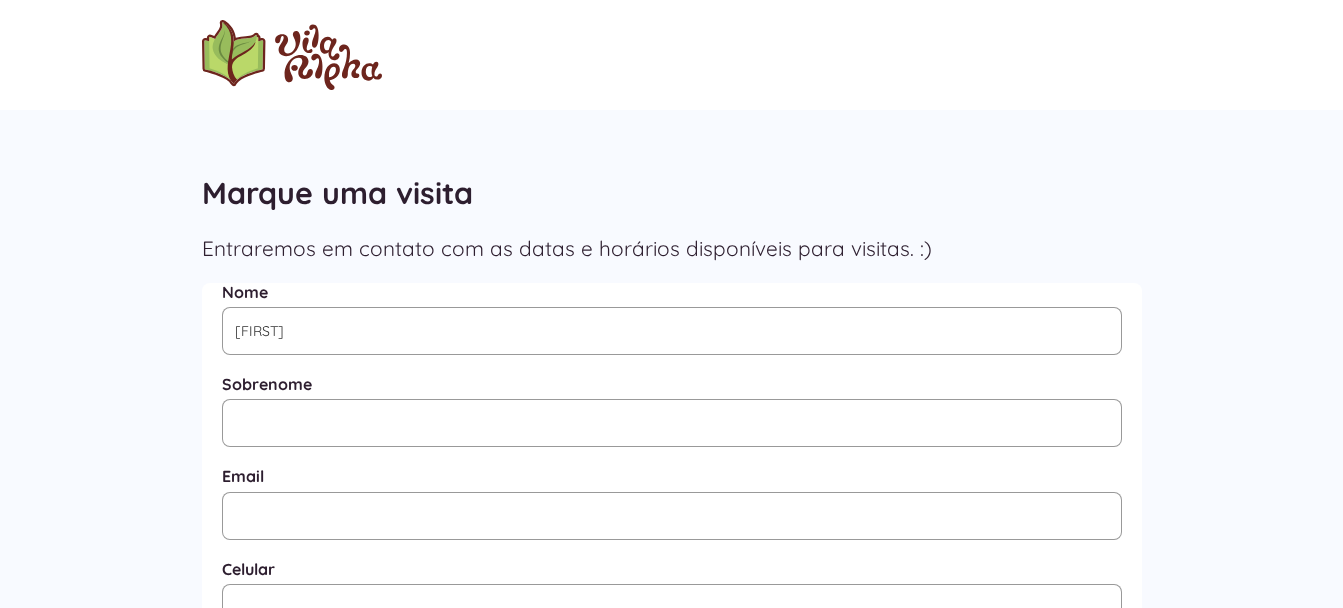 type on "Rettor" 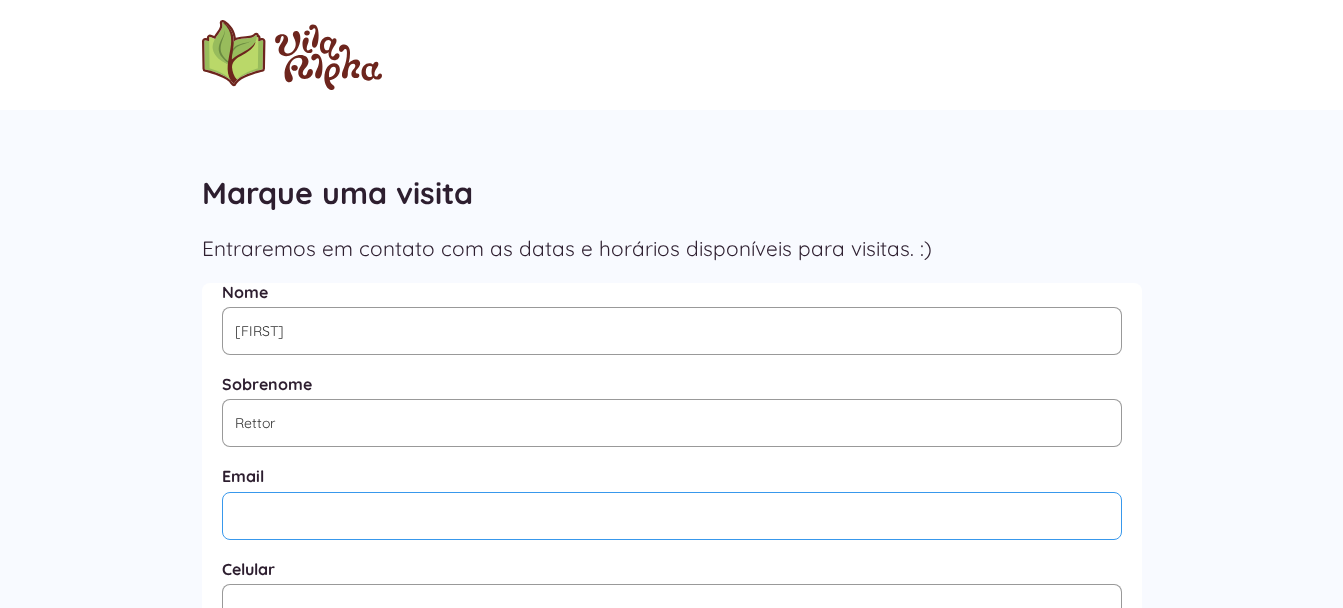 type on "[EMAIL]" 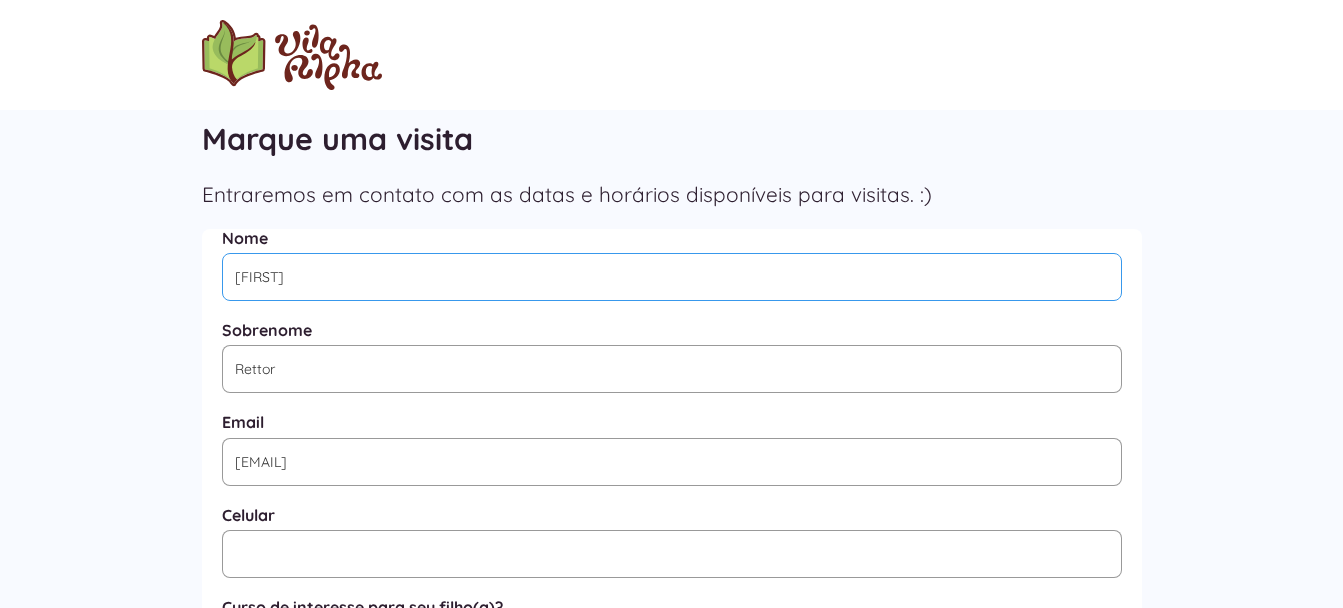 scroll, scrollTop: 733, scrollLeft: 0, axis: vertical 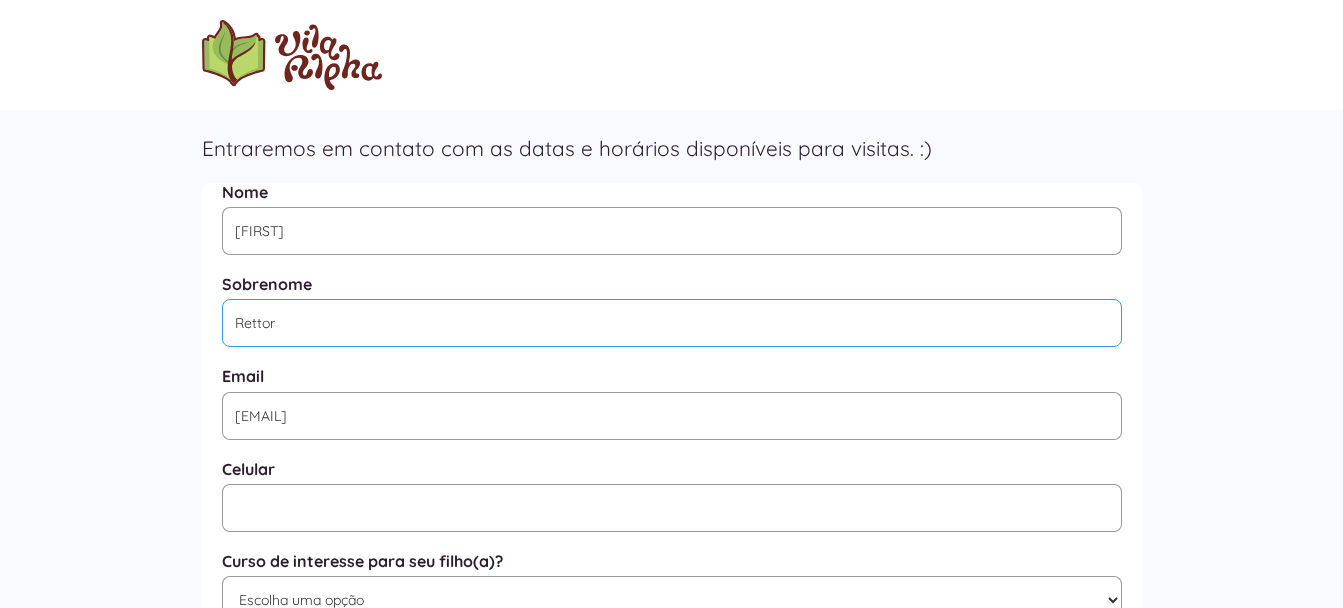 drag, startPoint x: 335, startPoint y: 329, endPoint x: 192, endPoint y: 321, distance: 143.2236 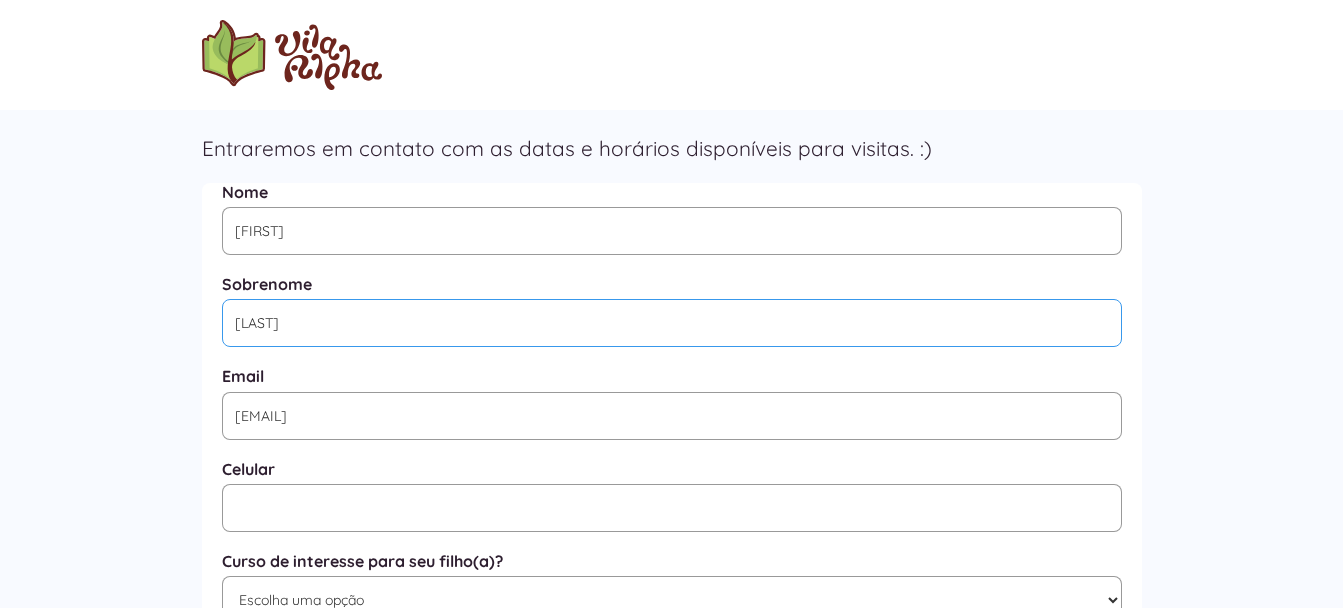 type on "[LAST]" 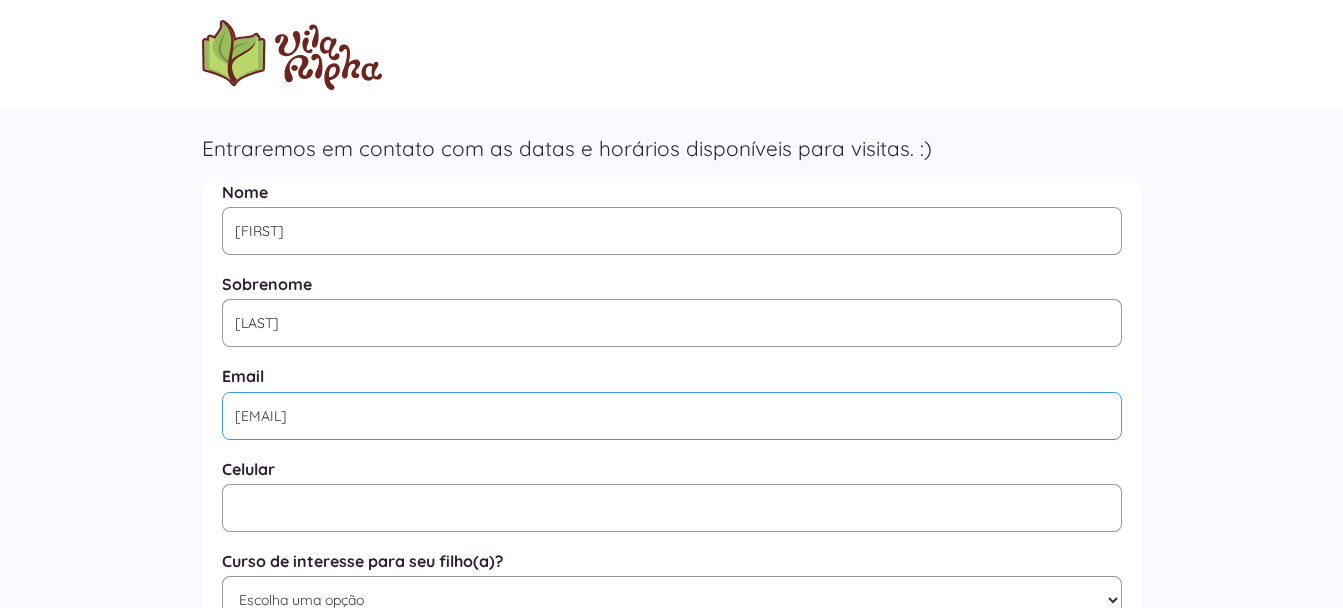 type on "[EMAIL]" 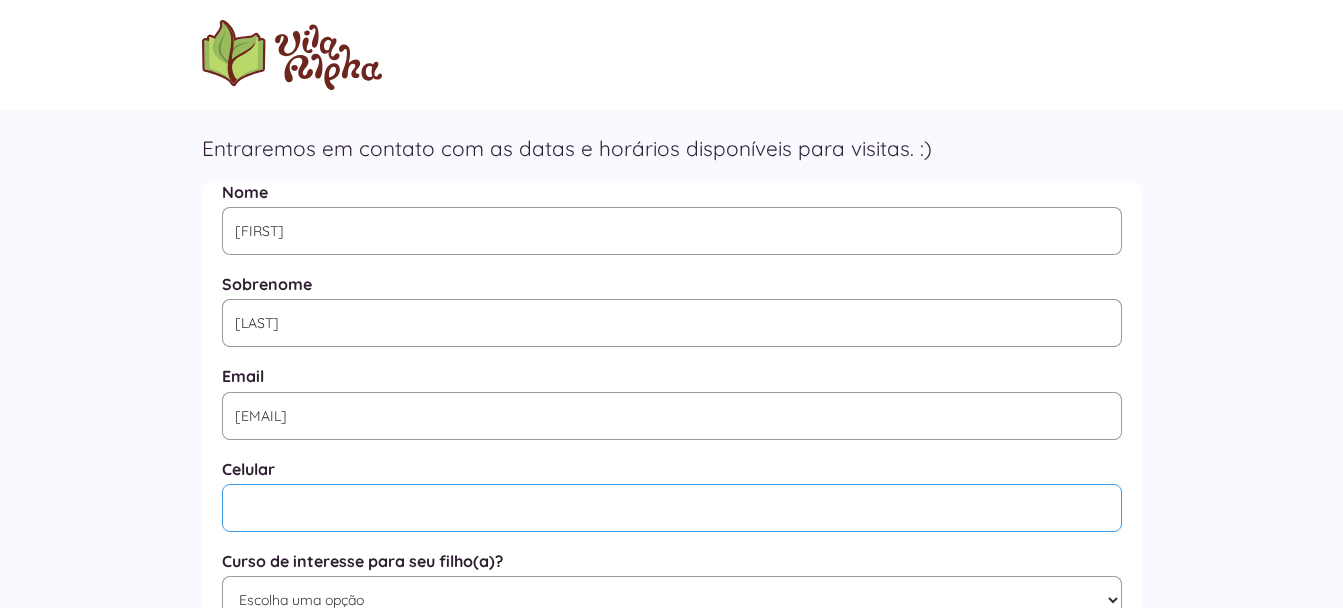 click at bounding box center (672, 508) 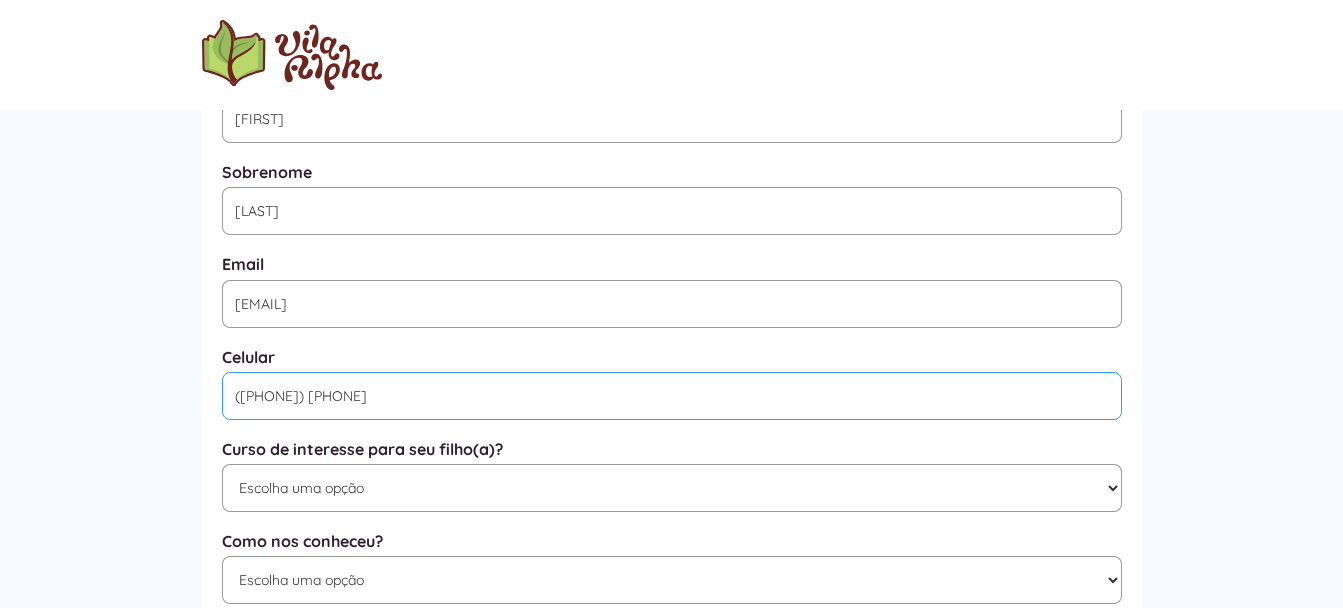 scroll, scrollTop: 1033, scrollLeft: 0, axis: vertical 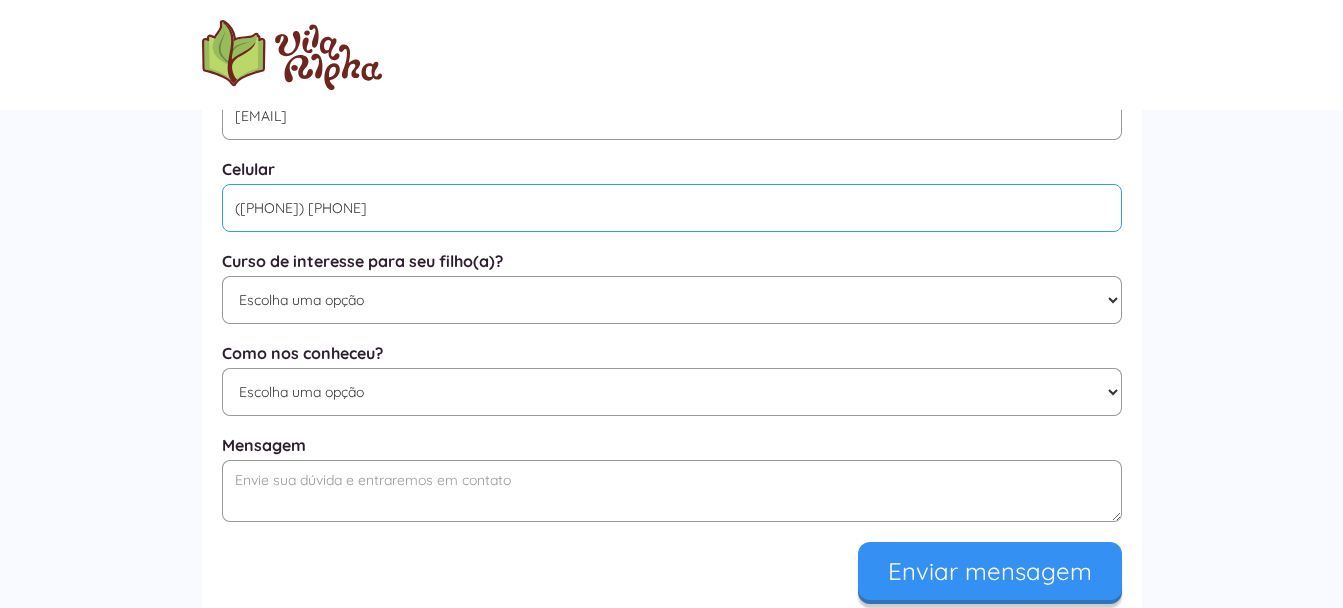 type on "([PHONE]) [PHONE]" 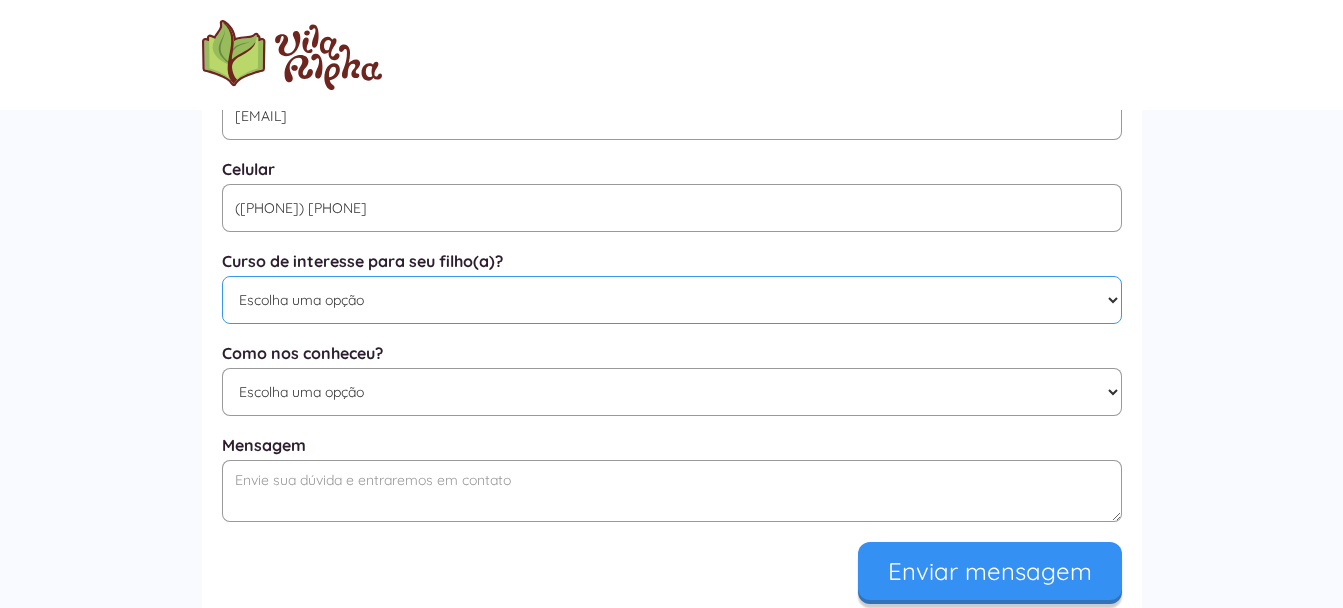 click on "Escolha uma opção Educação Infantil / Berçário Ensino Fundamental I Integral" at bounding box center (672, 300) 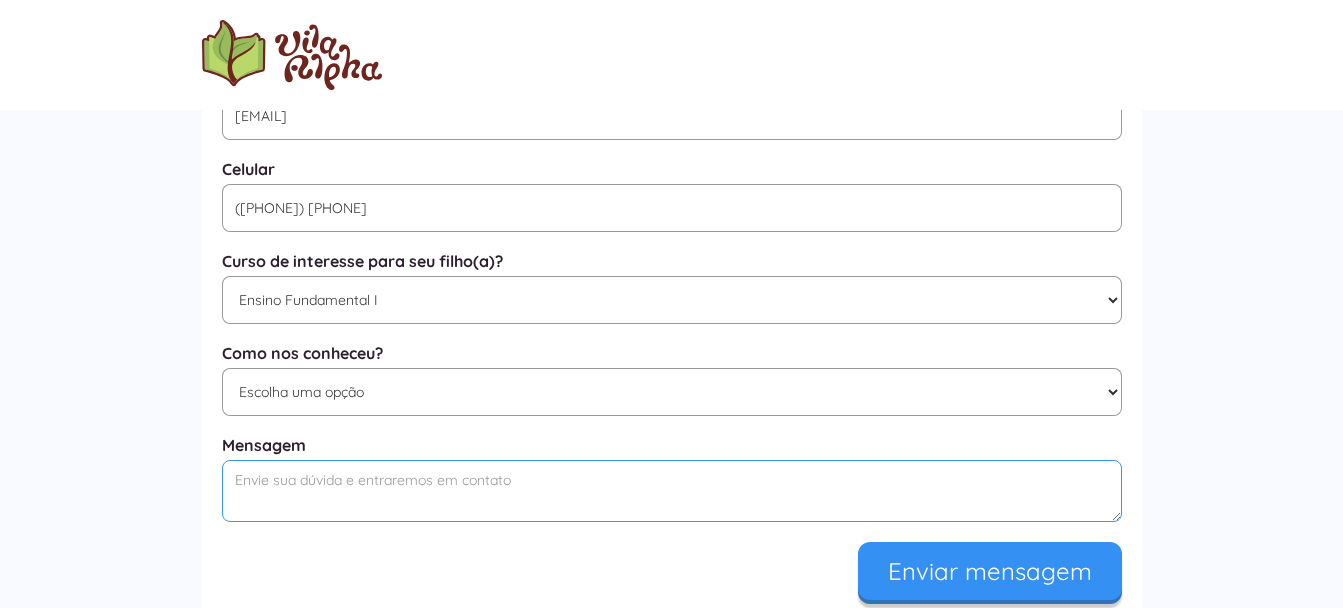 click at bounding box center [672, 491] 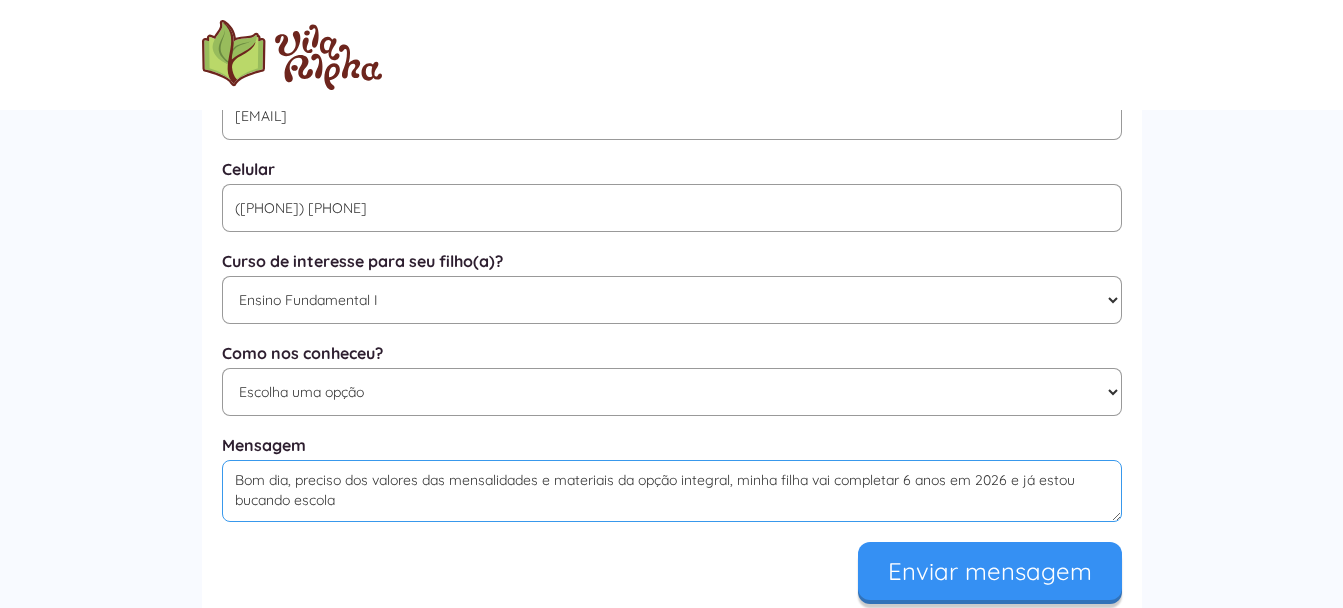 click on "Bom dia, preciso dos valores das mensalidades e materiais da opção integral, minha filha vai completar 6 anos em 2026 e já estou bucando escola" at bounding box center [672, 491] 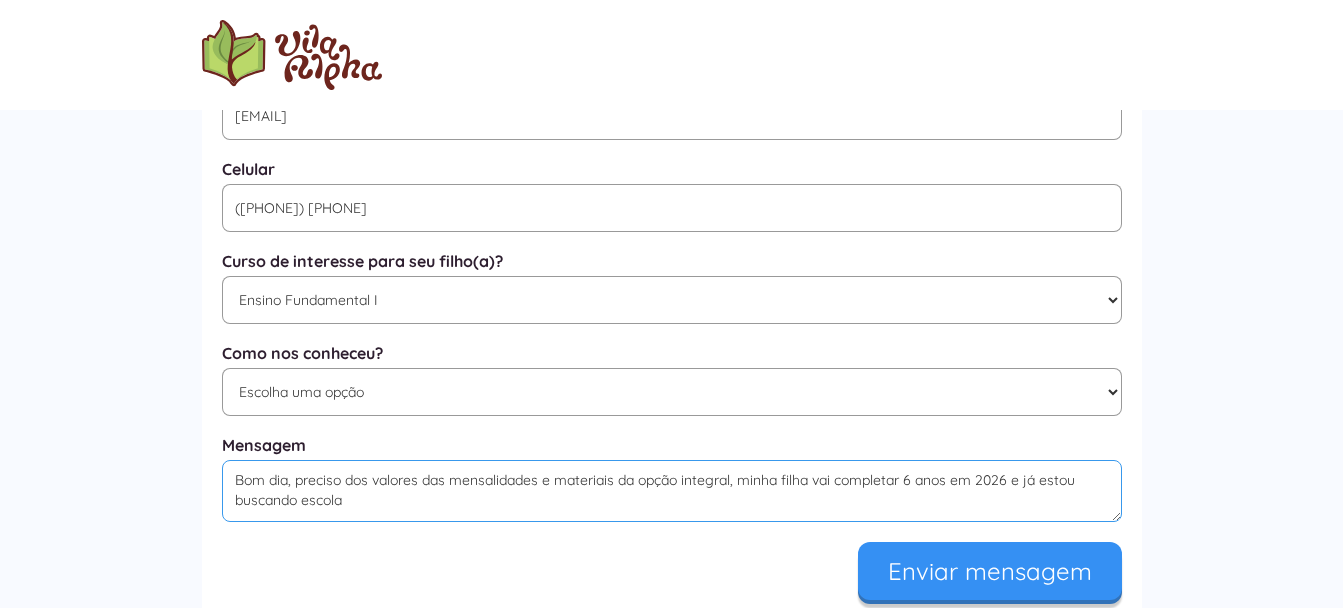 click on "Bom dia, preciso dos valores das mensalidades e materiais da opção integral, minha filha vai completar 6 anos em 2026 e já estou buscando escola" at bounding box center (672, 491) 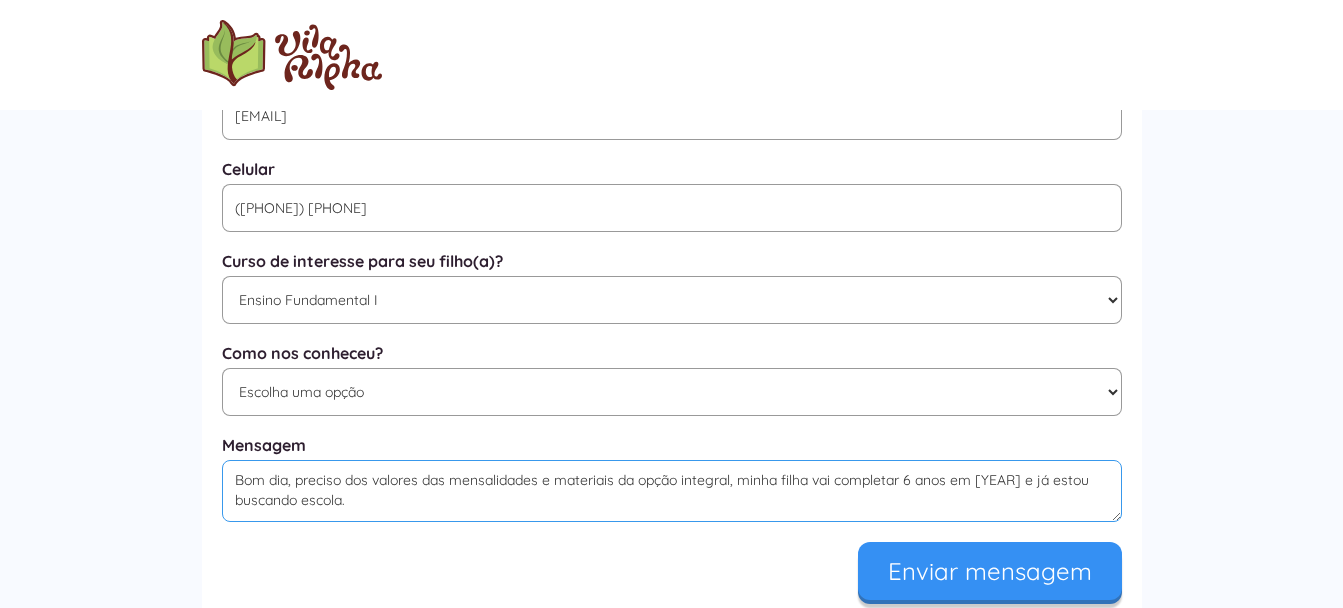 scroll, scrollTop: 9, scrollLeft: 0, axis: vertical 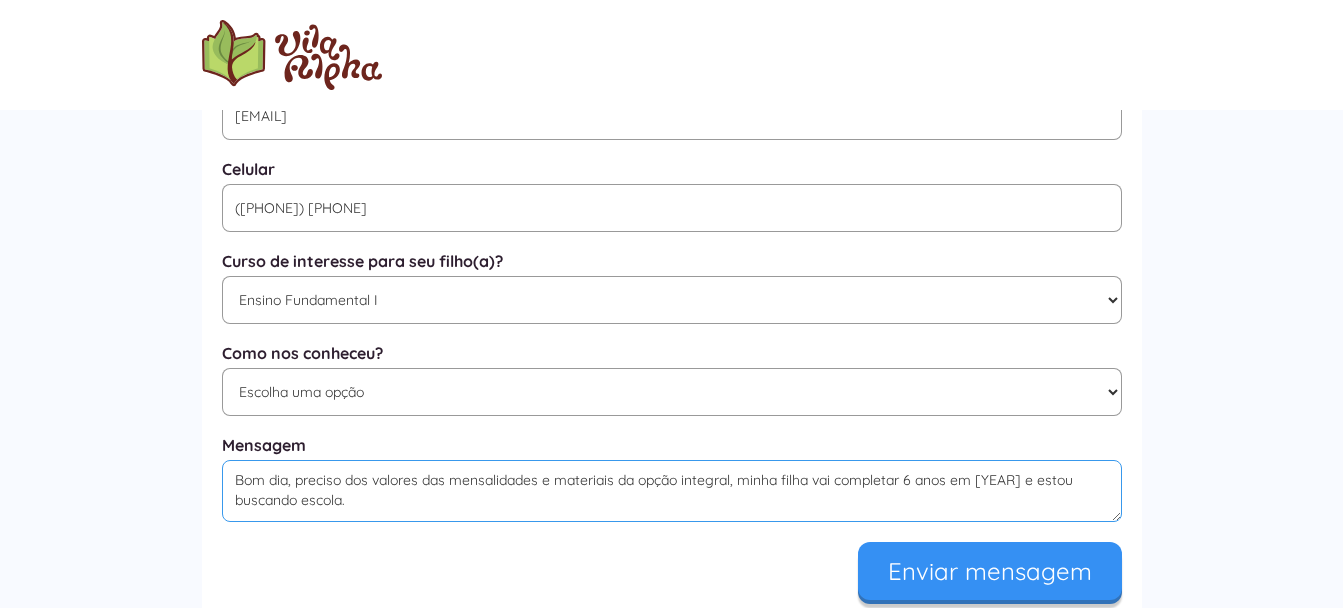 click on "Bom dia, preciso dos valores das mensalidades e materiais da opção integral, minha filha vai completar 6 anos em [YEAR] e estou buscando escola." at bounding box center (672, 491) 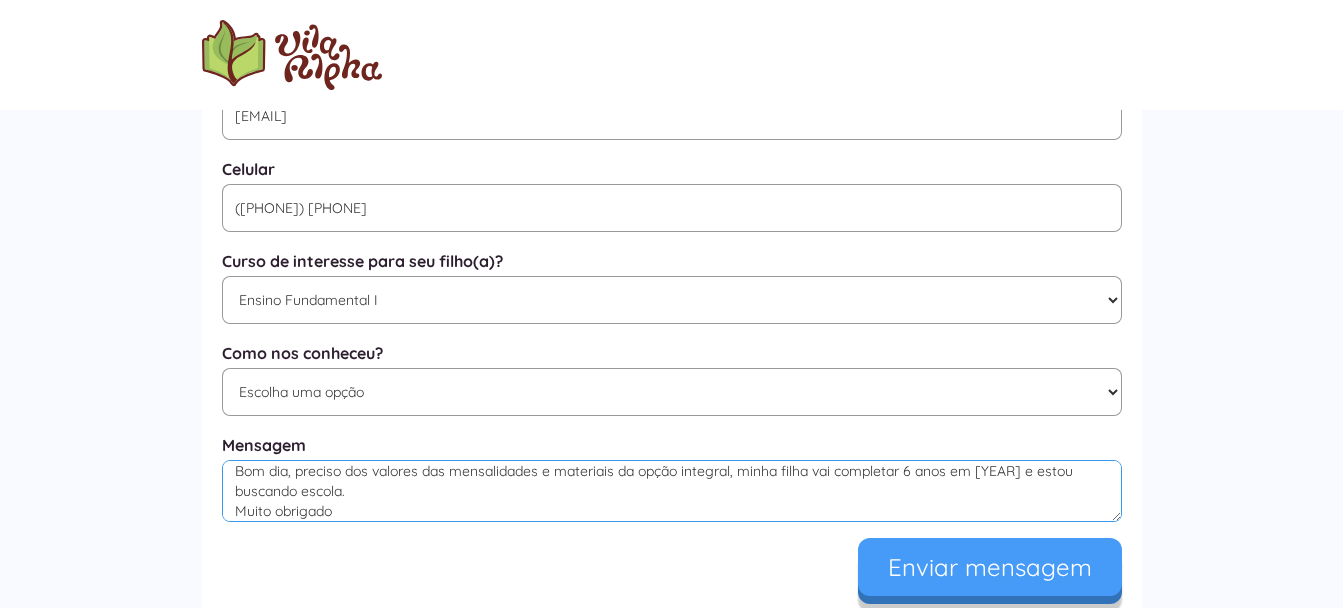 type on "Bom dia, preciso dos valores das mensalidades e materiais da opção integral, minha filha vai completar 6 anos em [YEAR] e estou buscando escola.
Muito obrigado" 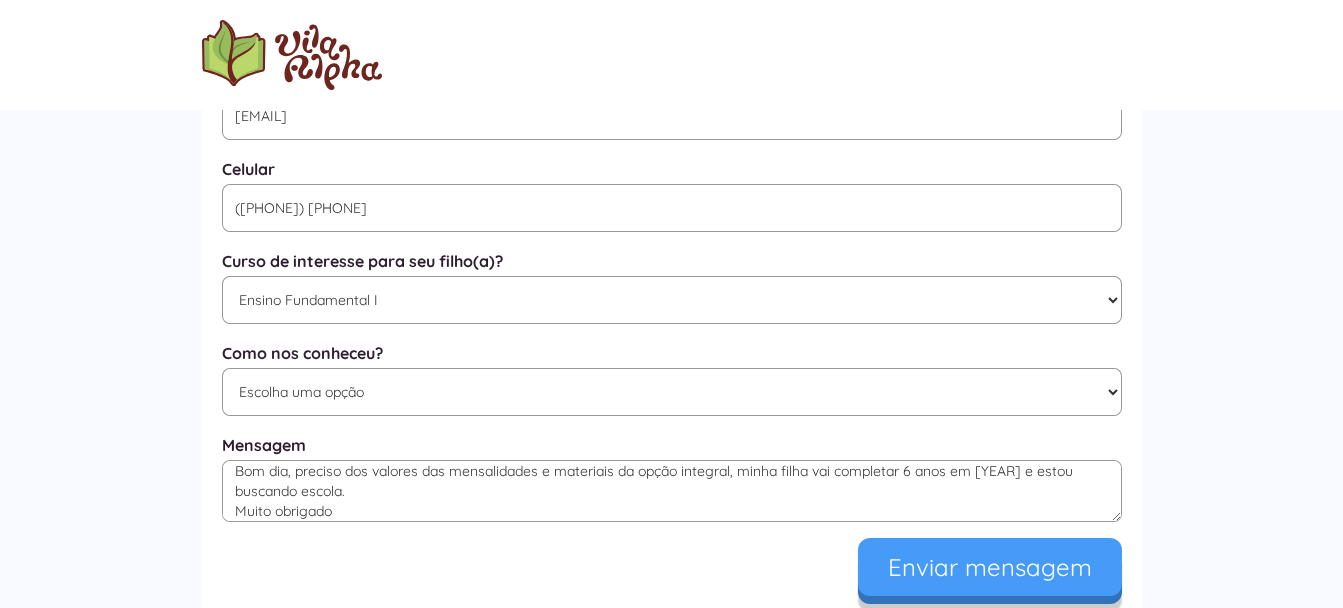 click on "Enviar mensagem" at bounding box center (990, 567) 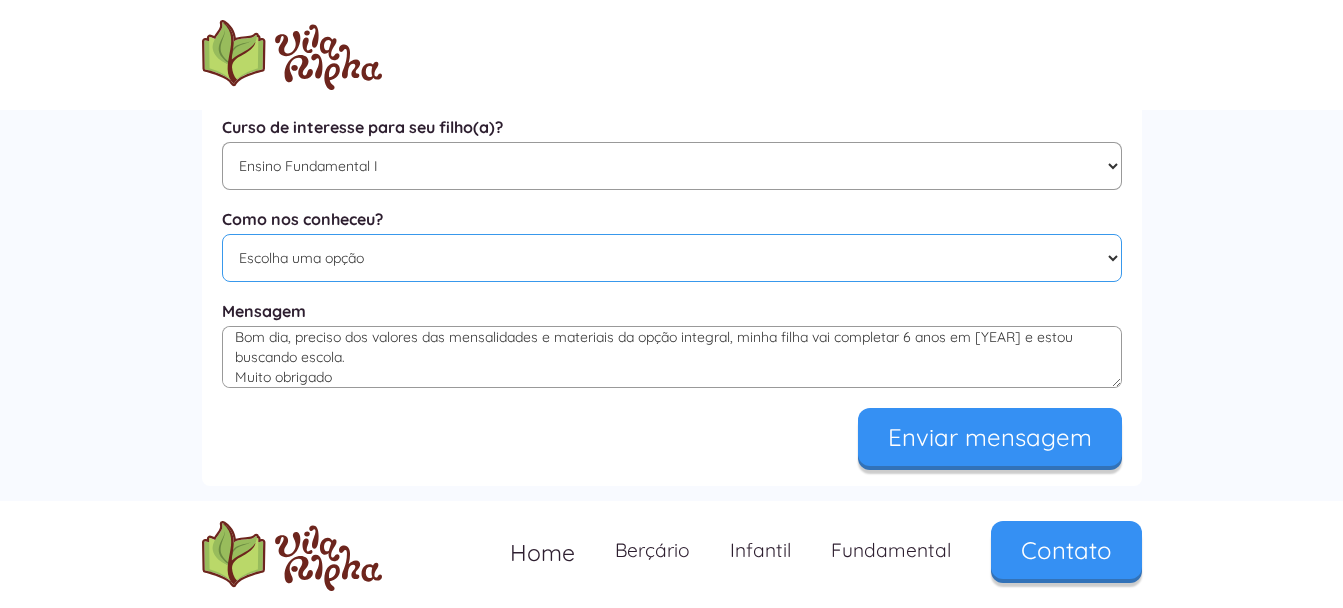 scroll, scrollTop: 1133, scrollLeft: 0, axis: vertical 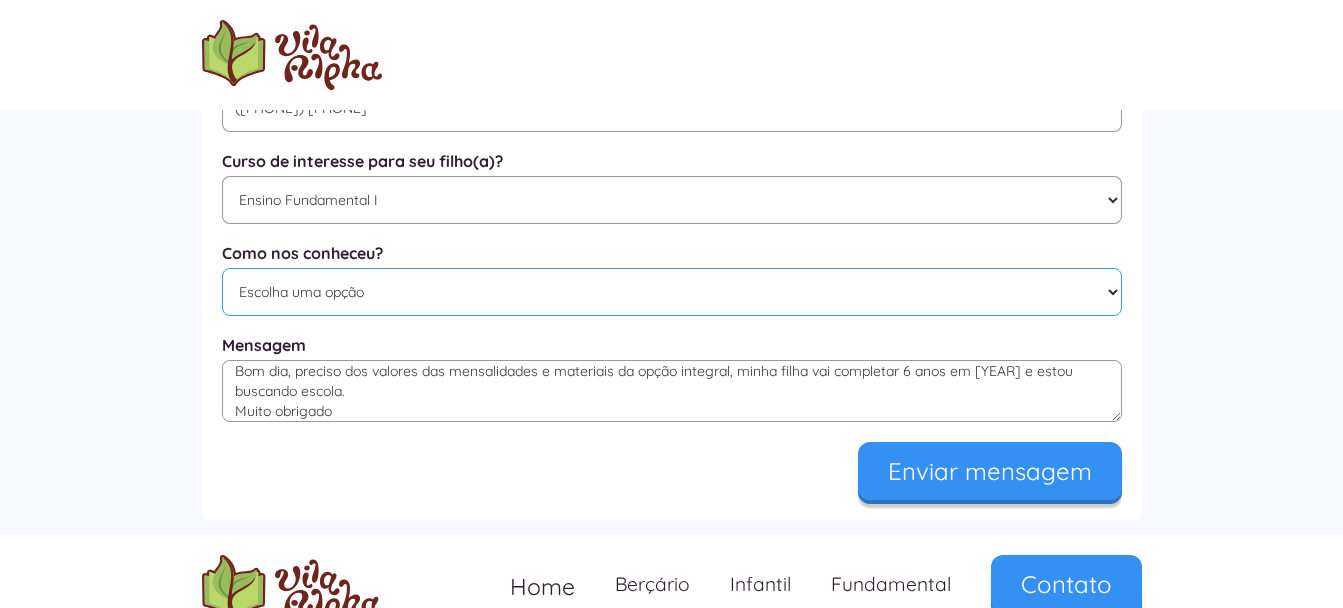 click on "Escolha uma opção Google Facebook Instagram Indicação Proximidade com a Escola Irmão(a) estuda na Escola Site YouTube Outros" at bounding box center [672, 292] 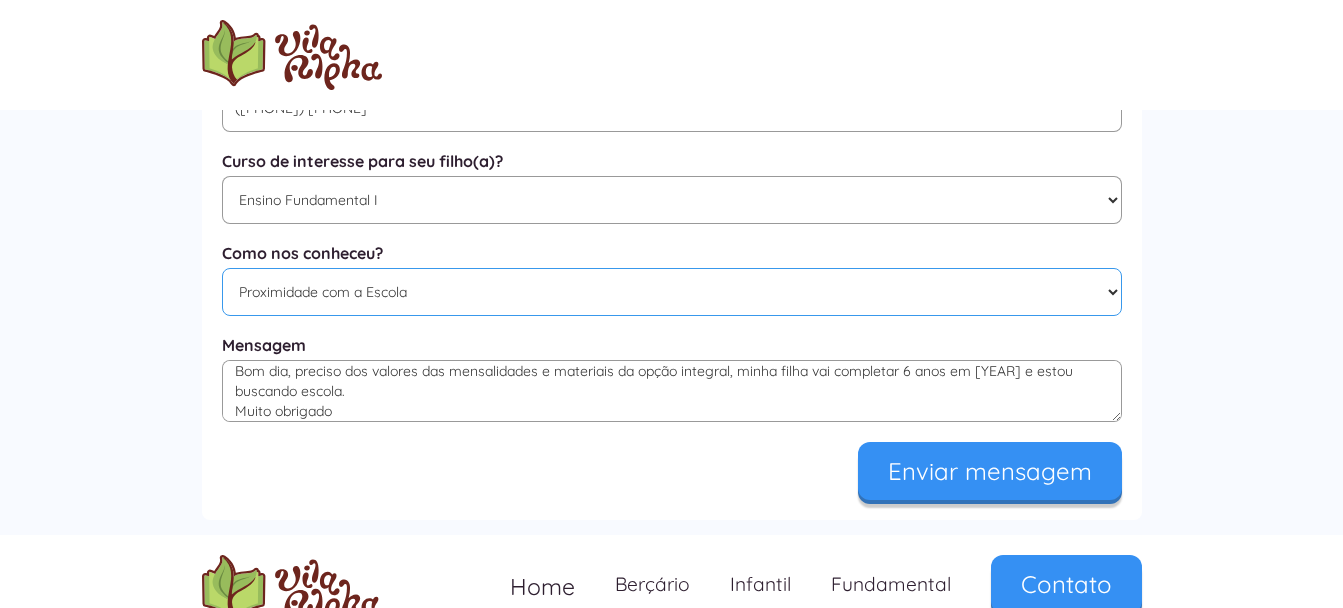 click on "Escolha uma opção Google Facebook Instagram Indicação Proximidade com a Escola Irmão(a) estuda na Escola Site YouTube Outros" at bounding box center [672, 292] 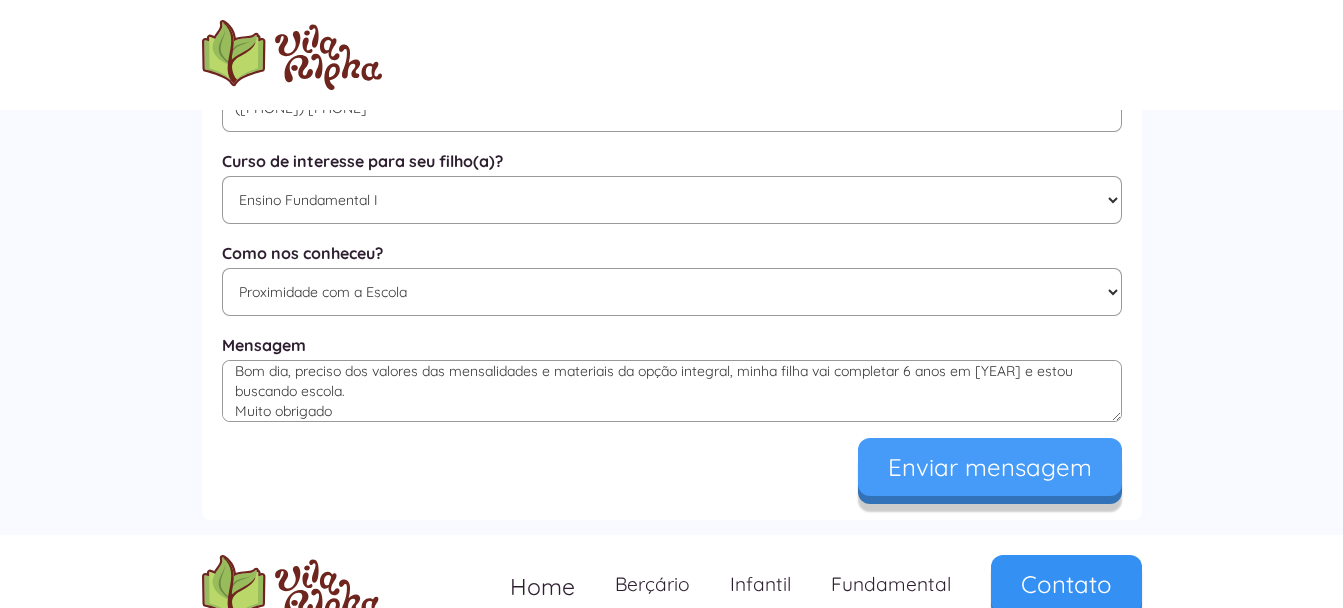 click on "Enviar mensagem" at bounding box center (990, 467) 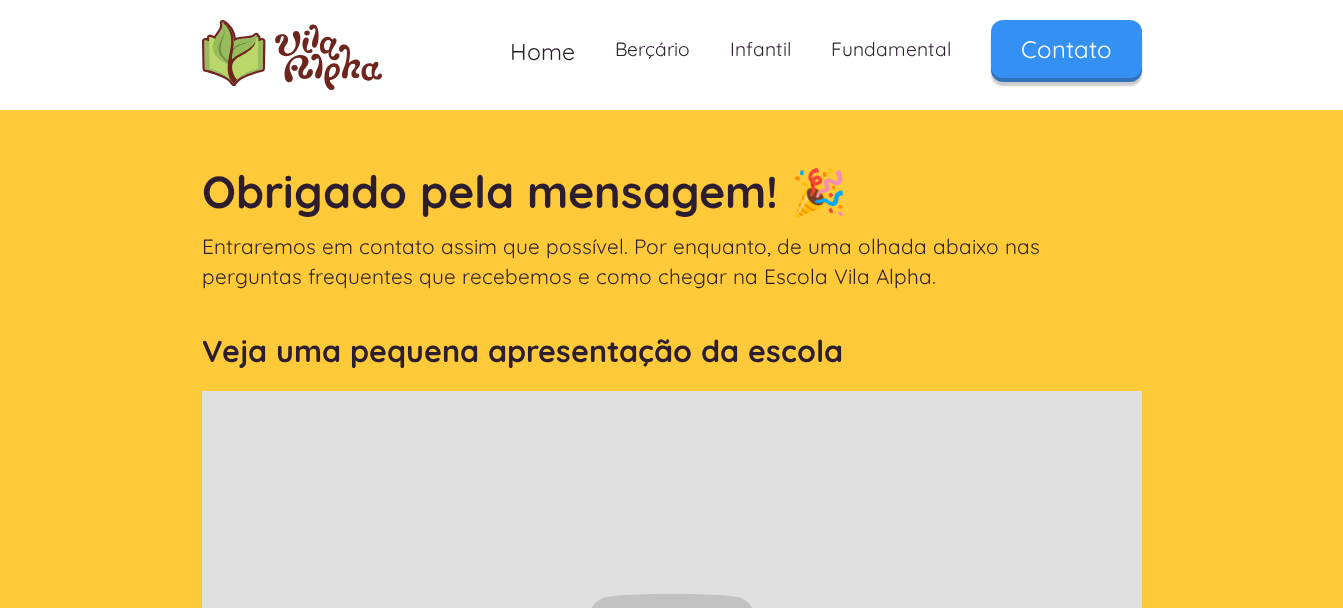 scroll, scrollTop: 0, scrollLeft: 0, axis: both 